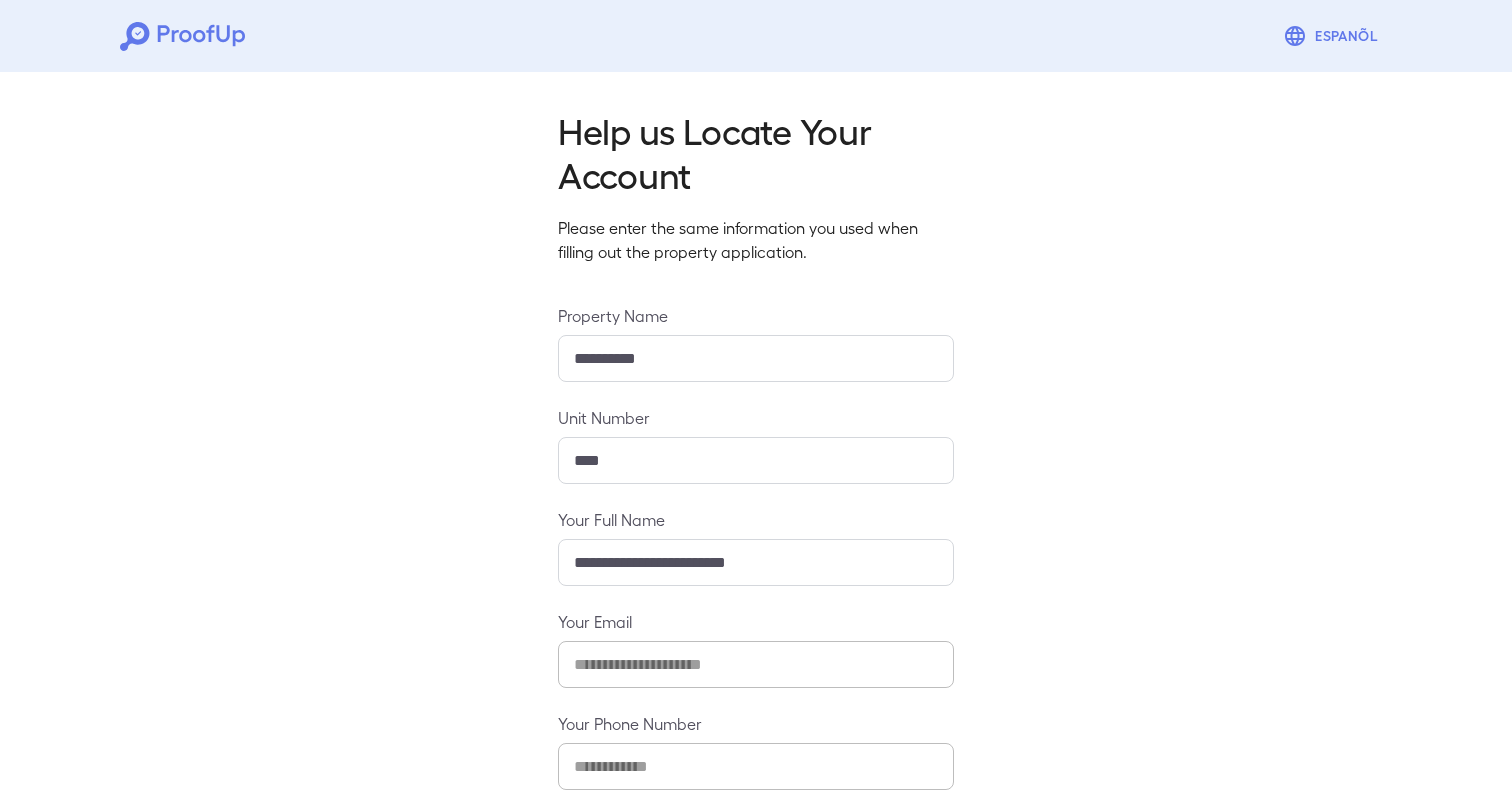 scroll, scrollTop: 0, scrollLeft: 0, axis: both 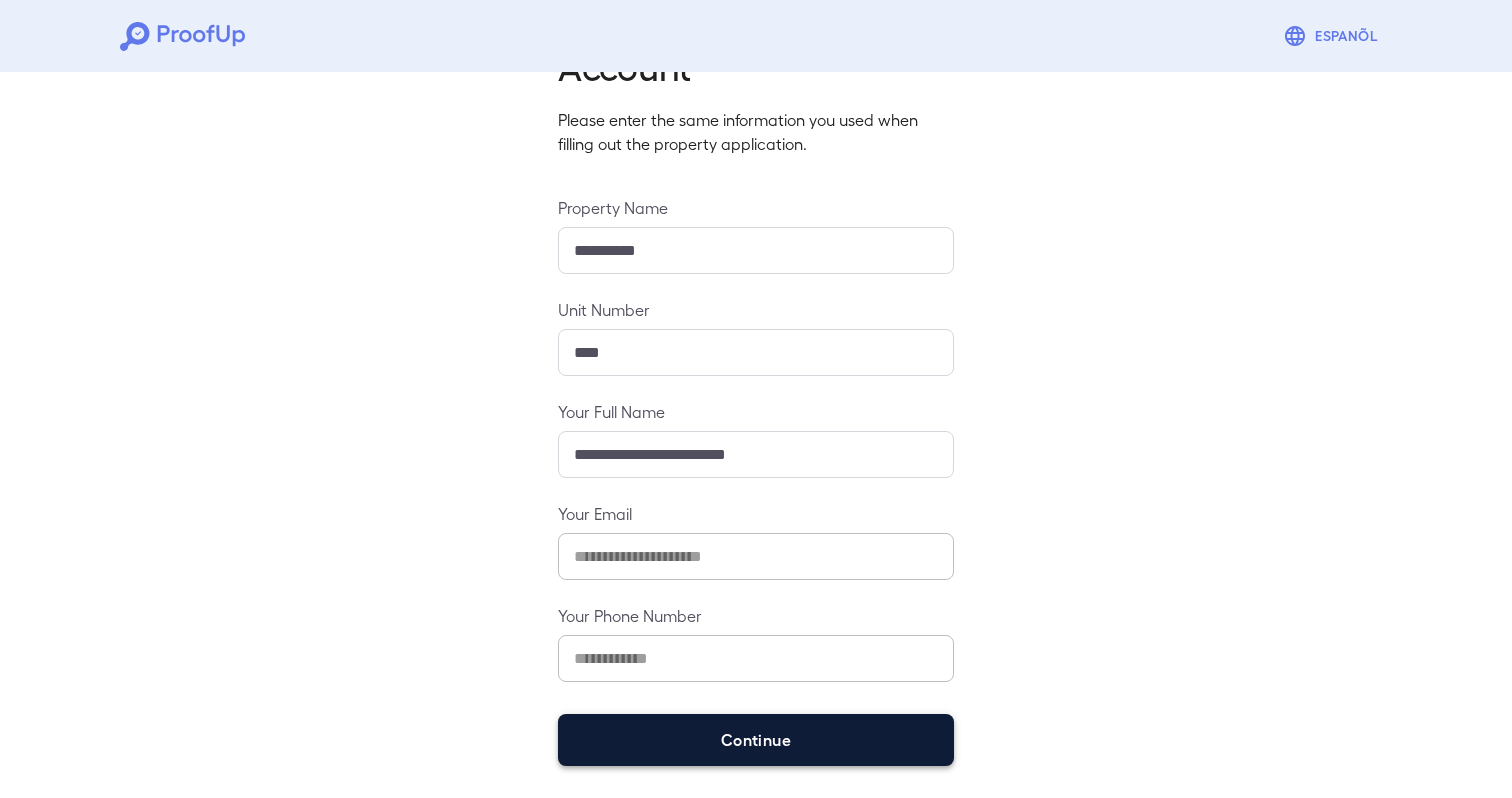 click on "Continue" at bounding box center [756, 740] 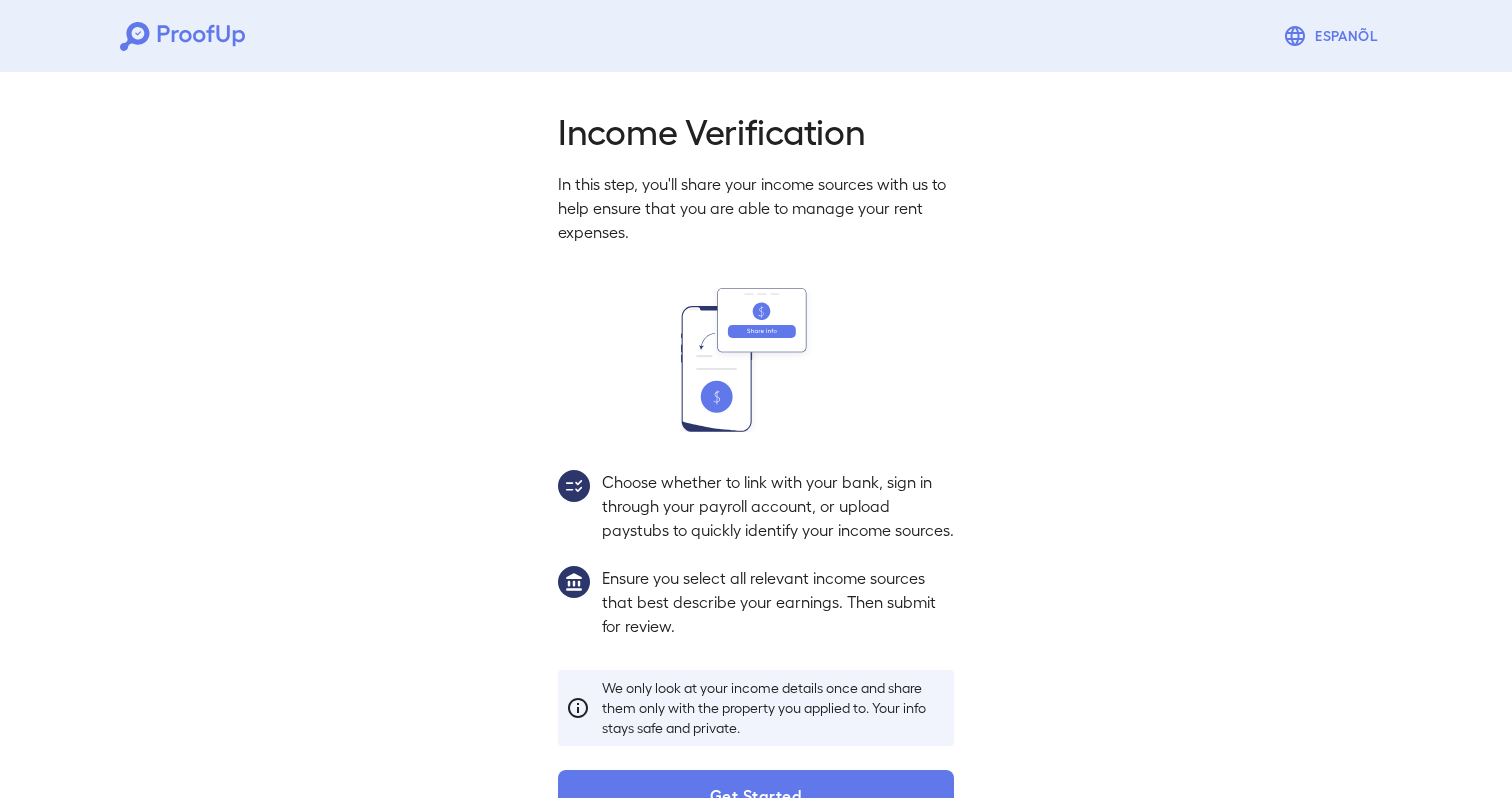 scroll, scrollTop: 79, scrollLeft: 0, axis: vertical 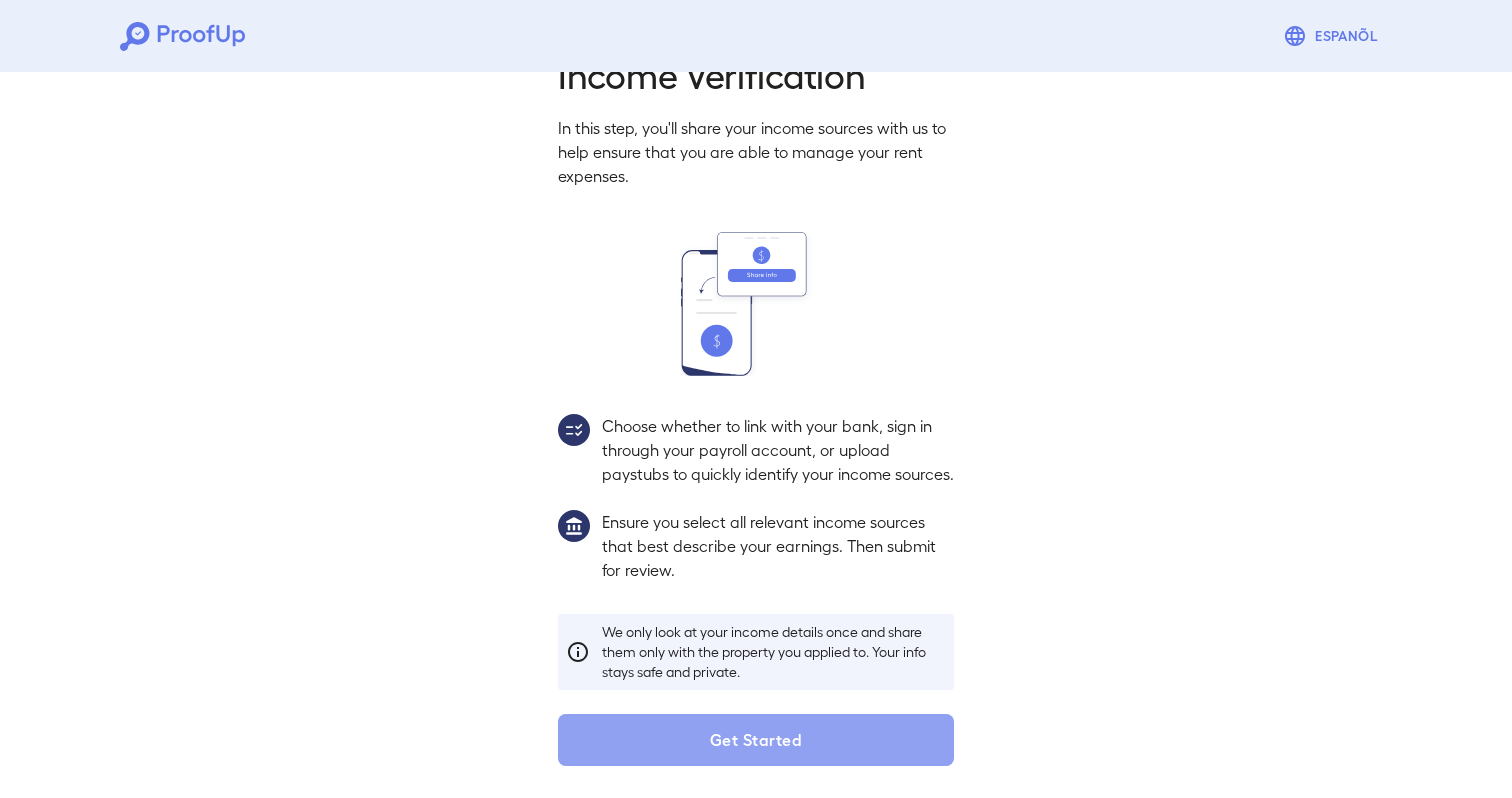 click on "Get Started" at bounding box center (756, 740) 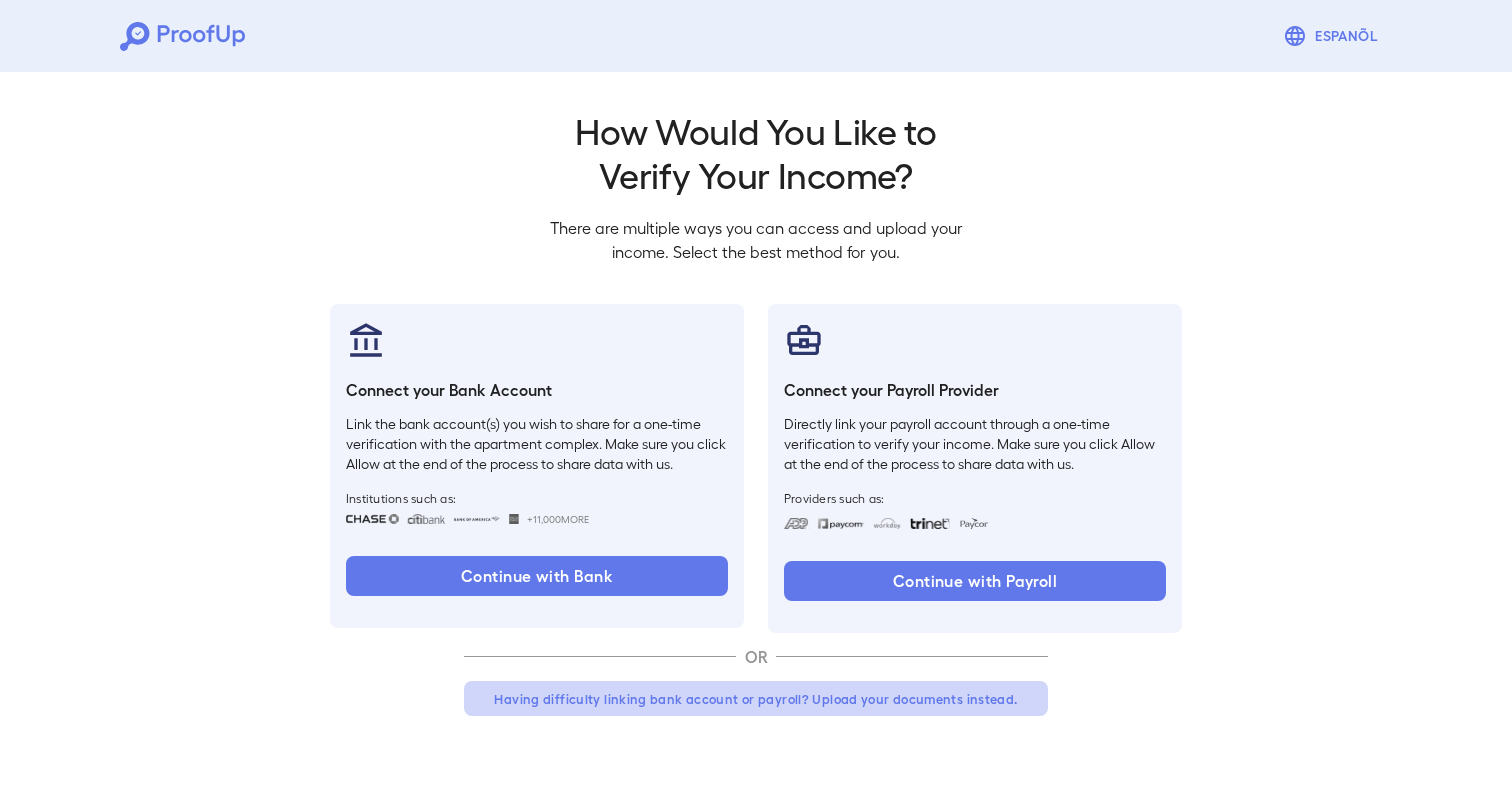 click on "Having difficulty linking bank account or payroll? Upload your documents instead." at bounding box center (756, 699) 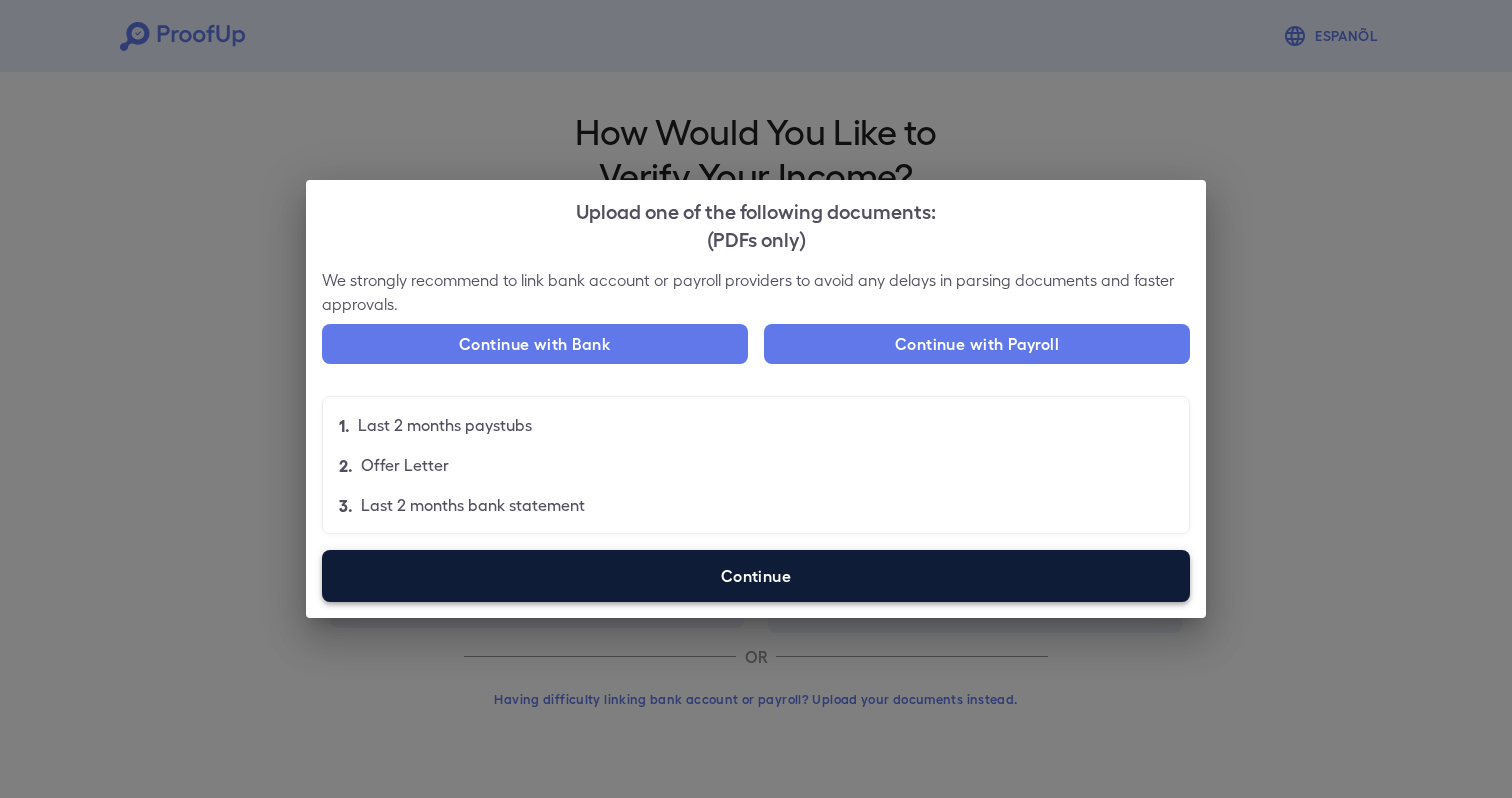 click on "Continue" at bounding box center (756, 576) 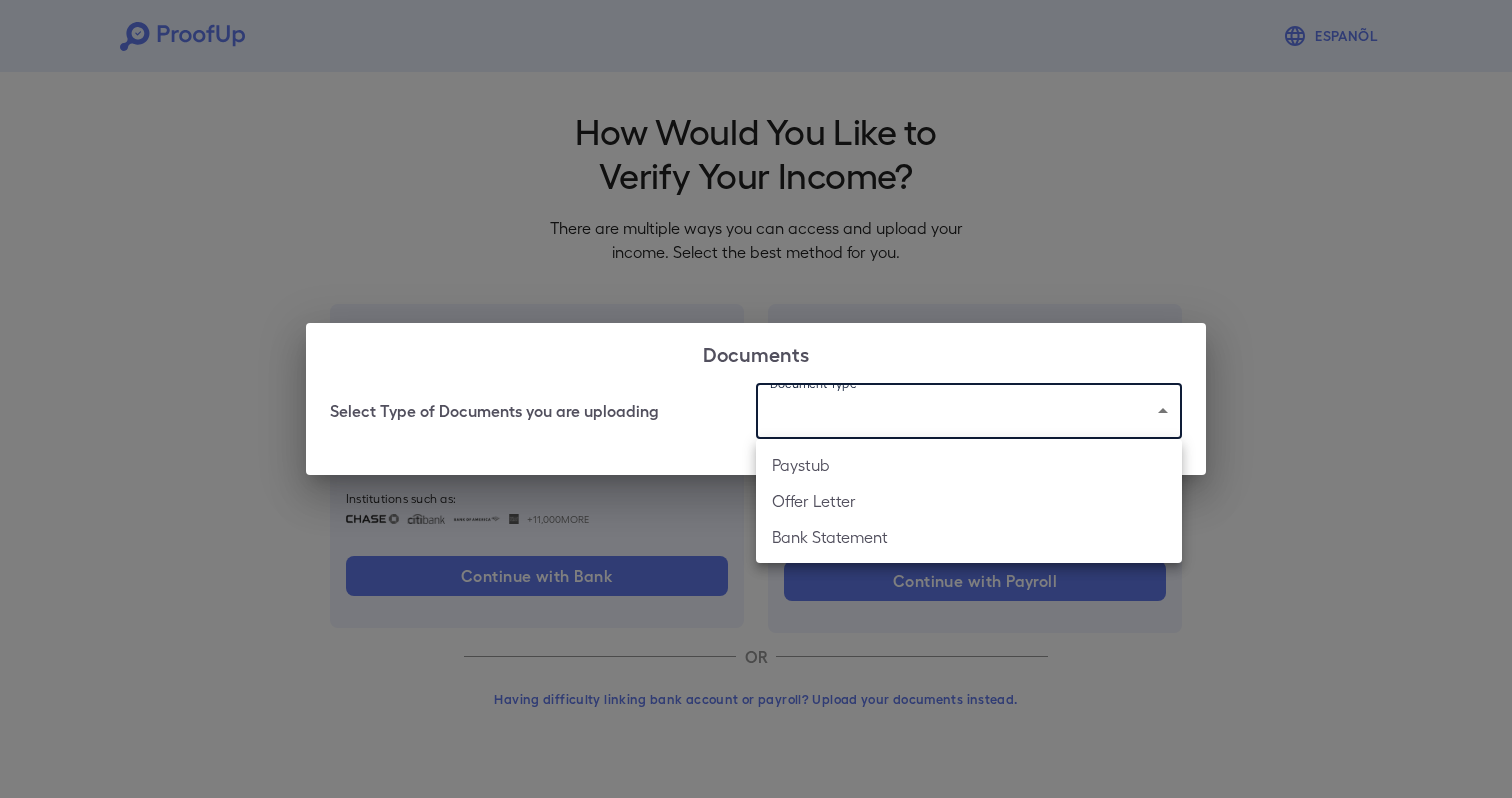 click on "Espanõl Go back How Would You Like to Verify Your Income? There are multiple ways you can access and upload your income. Select the best method for you. Connect your Bank Account Link the bank account(s) you wish to share for a one-time verification with the apartment complex. Make sure you click Allow at the end of the process to share data with us. Institutions such as: +11,000 More Continue with Bank Connect your Payroll Provider Directly link your payroll account through a one-time verification to verify your income. Make sure you click Allow at the end of the process to share data with us. Providers such as: Continue with Payroll OR Having difficulty linking bank account or payroll? Upload your documents instead. Documents Select Type of Documents you are uploading Document Type Paystub Offer Letter Bank Statement" at bounding box center [756, 382] 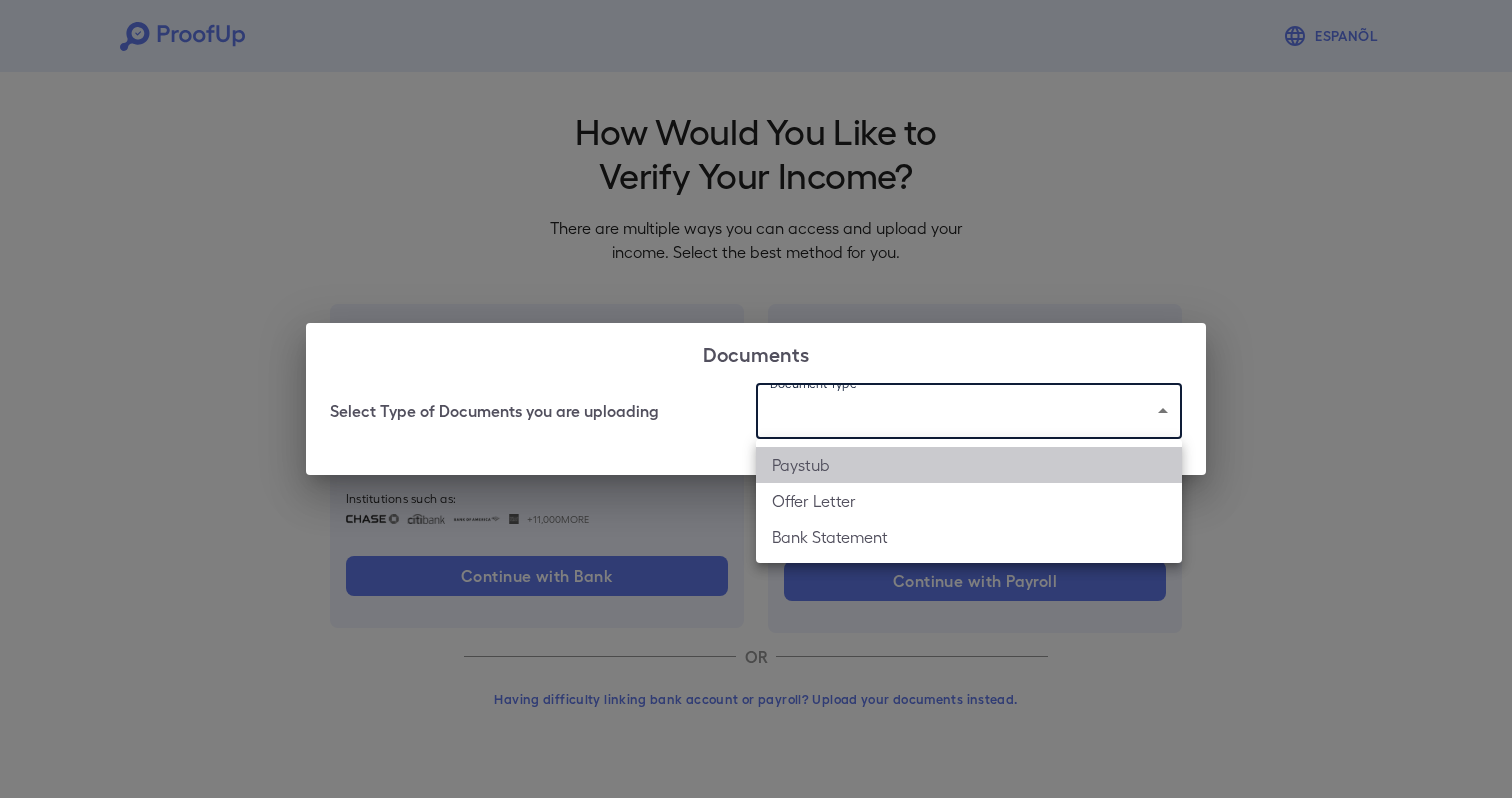 click on "Paystub" at bounding box center (969, 465) 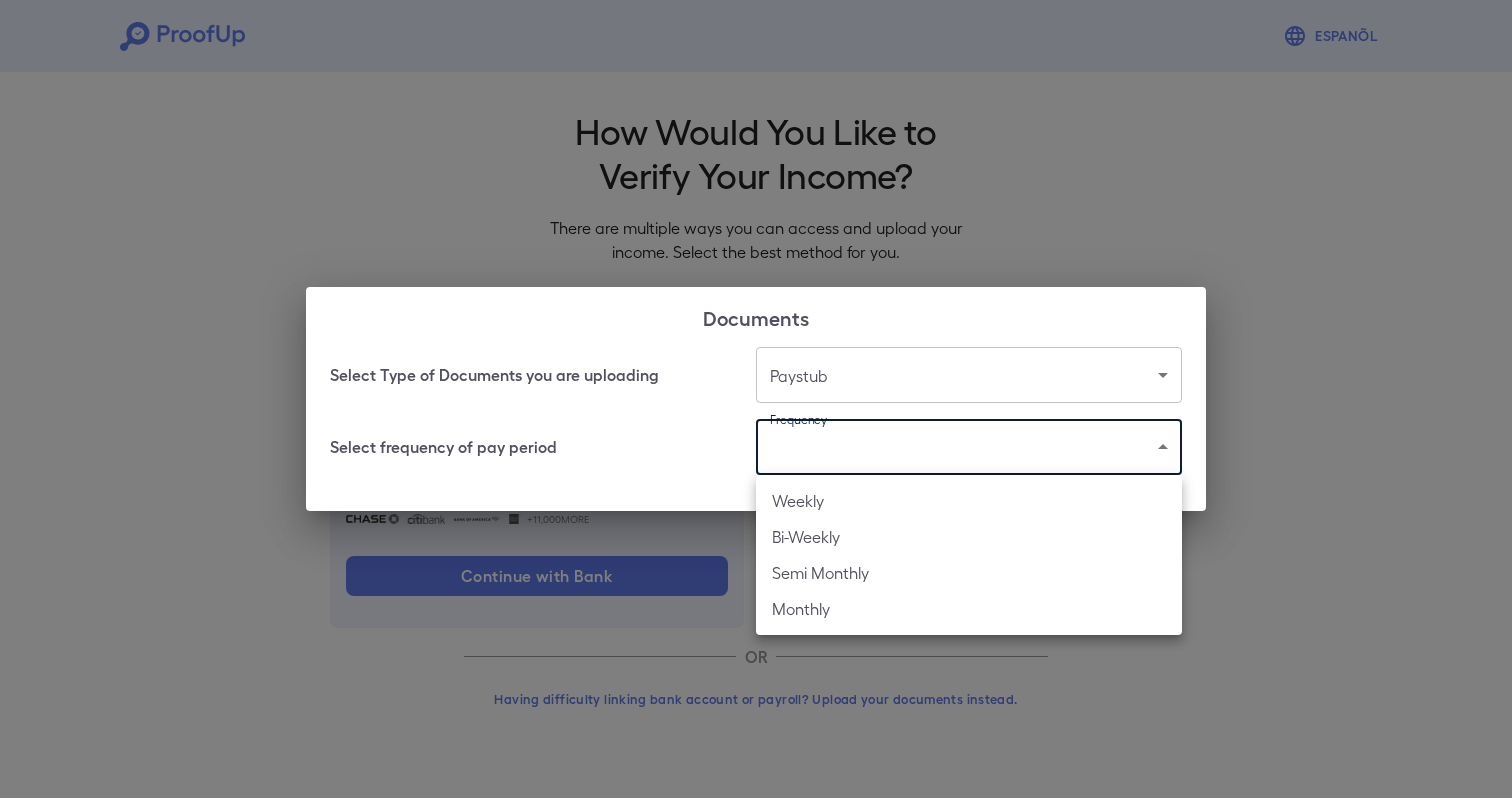 click on "Espanõl Go back How Would You Like to Verify Your Income? There are multiple ways you can access and upload your income. Select the best method for you. Connect your Bank Account Link the bank account(s) you wish to share for a one-time verification with the apartment complex. Make sure you click Allow at the end of the process to share data with us. Institutions such as: +11,000 More Continue with Bank Connect your Payroll Provider Directly link your payroll account through a one-time verification to verify your income. Make sure you click Allow at the end of the process to share data with us. Providers such as: Continue with Payroll OR Having difficulty linking bank account or payroll? Upload your documents instead. Documents Select Type of Documents you are uploading Paystub ******* Select frequency of pay period Frequency Weekly Bi-Weekly Semi Monthly Monthly" at bounding box center [756, 382] 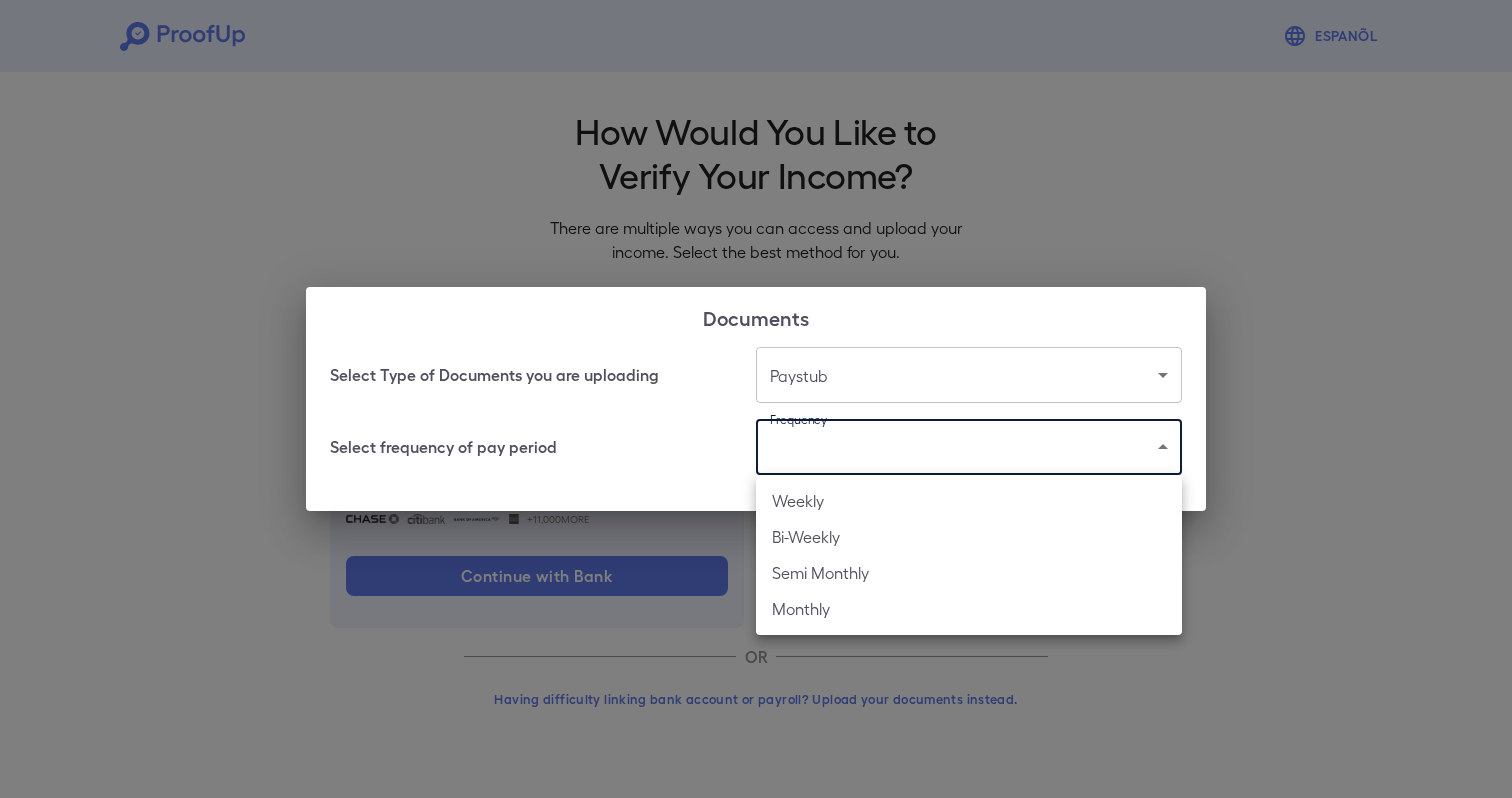 click on "Bi-Weekly" at bounding box center [969, 537] 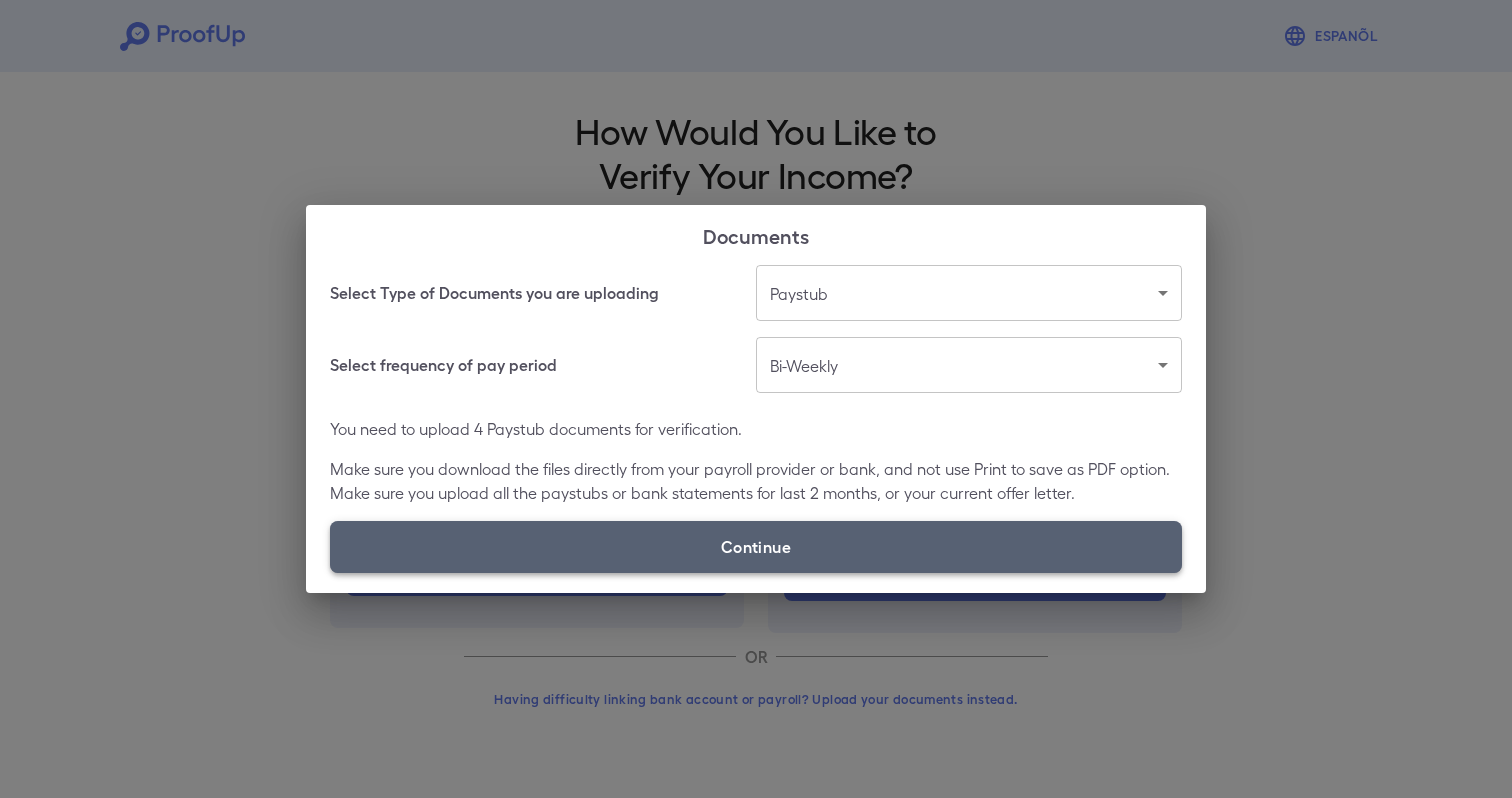 click on "Continue" at bounding box center (756, 547) 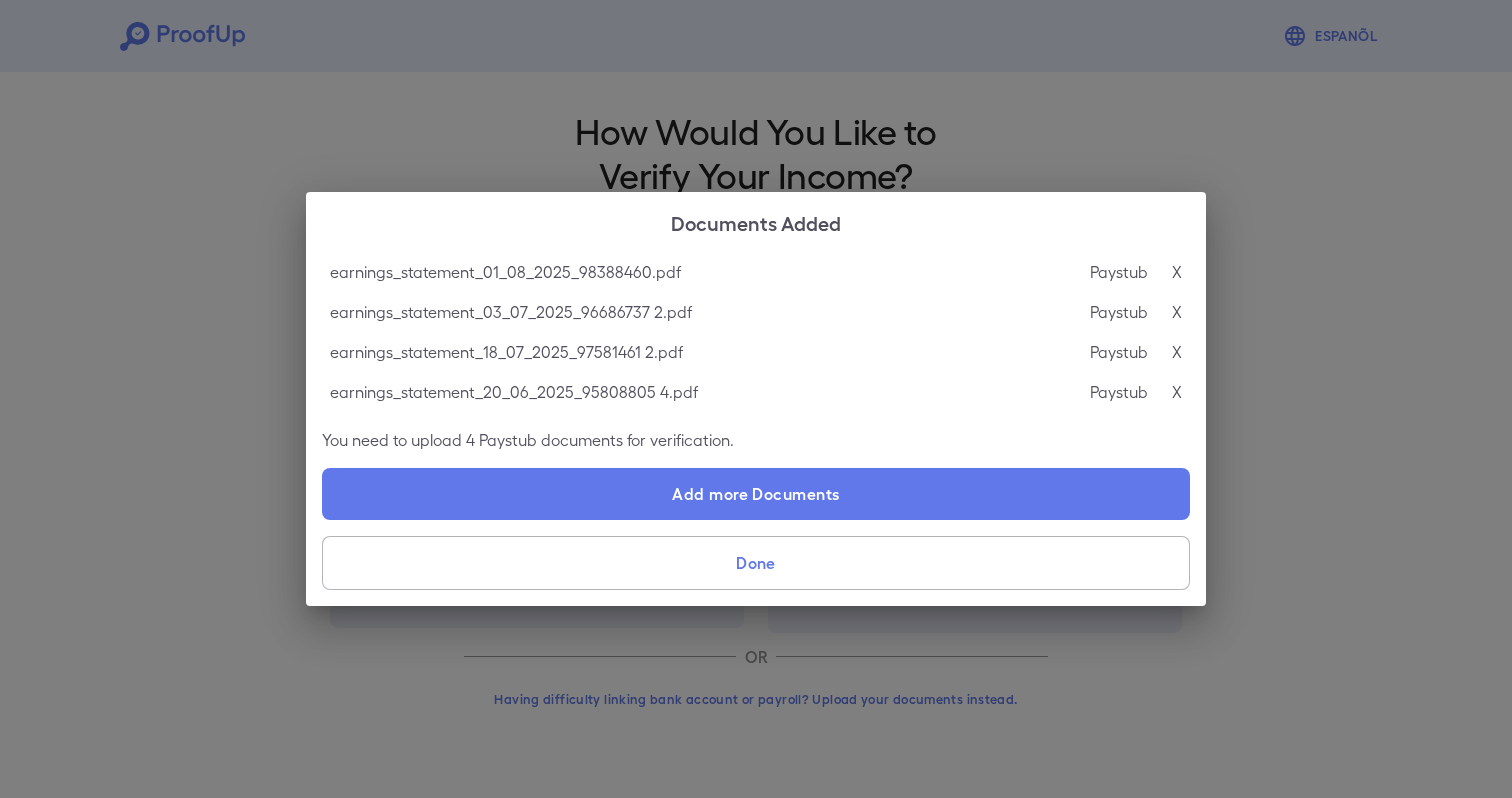click on "Done" at bounding box center (756, 563) 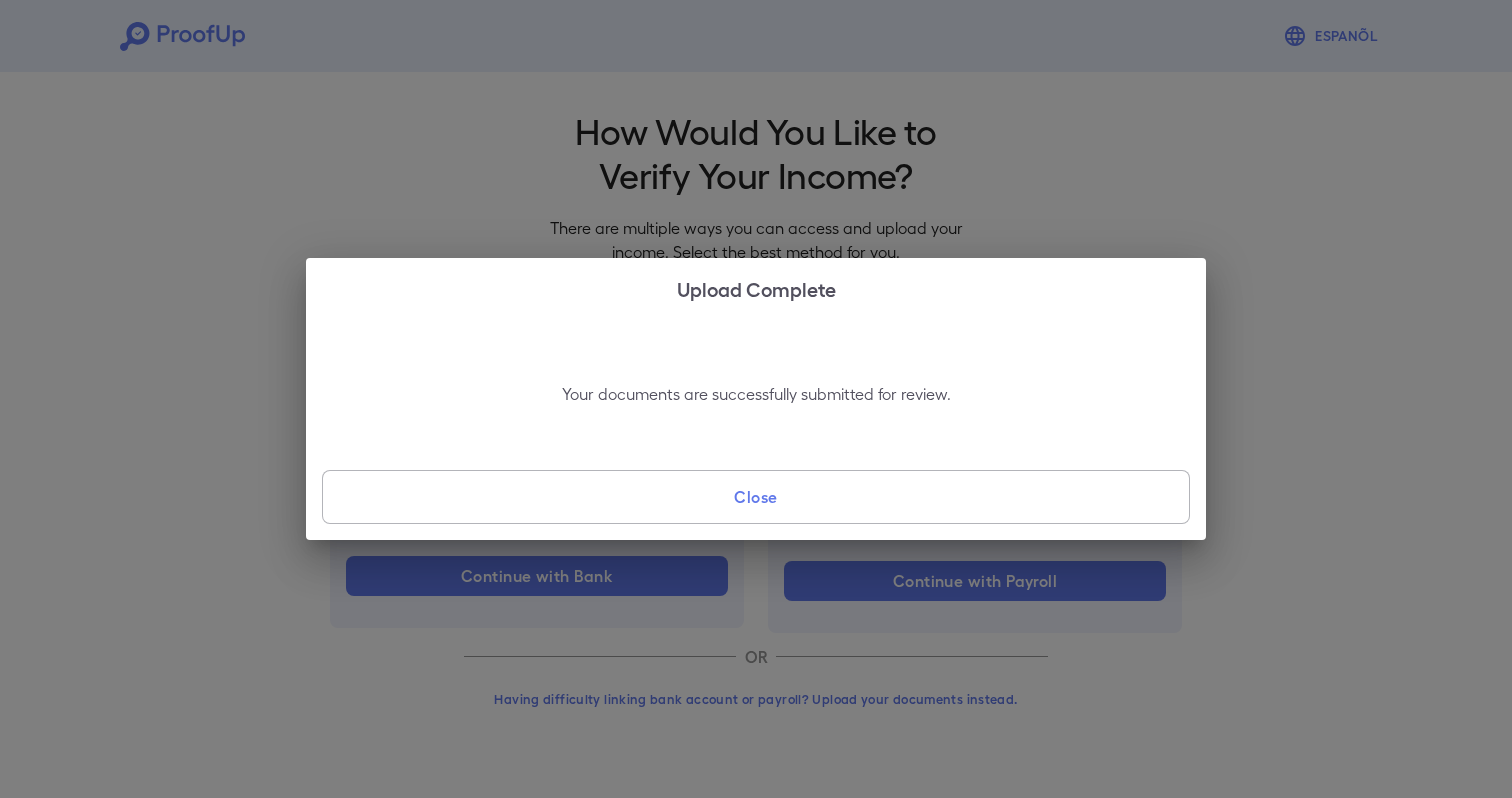 click on "Close" at bounding box center [756, 497] 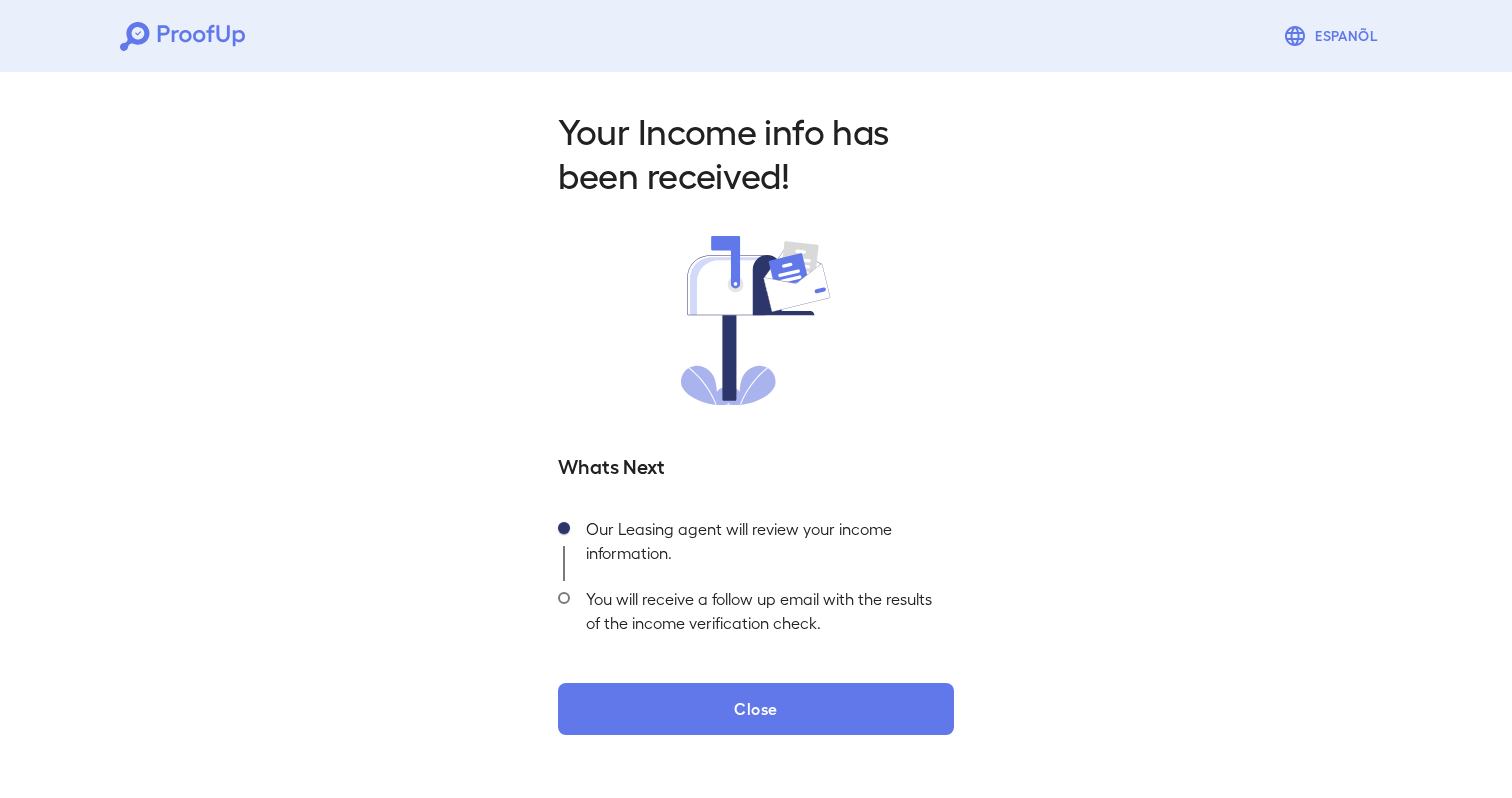 click on "Your Income info has been received! Whats Next Our Leasing agent will review your income information. You will receive a follow up email with the results of the income verification check. Close" at bounding box center [756, 415] 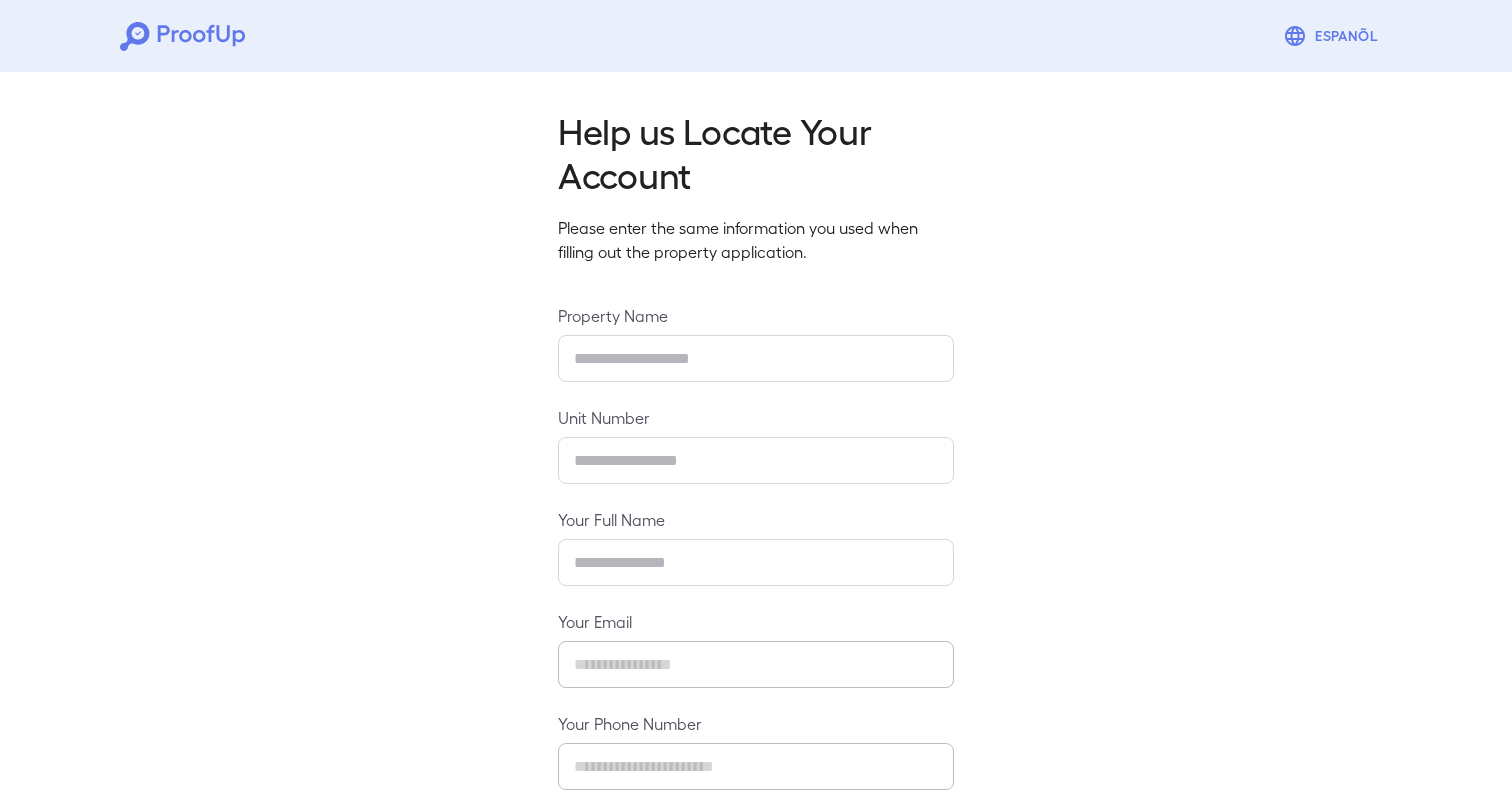 scroll, scrollTop: 0, scrollLeft: 0, axis: both 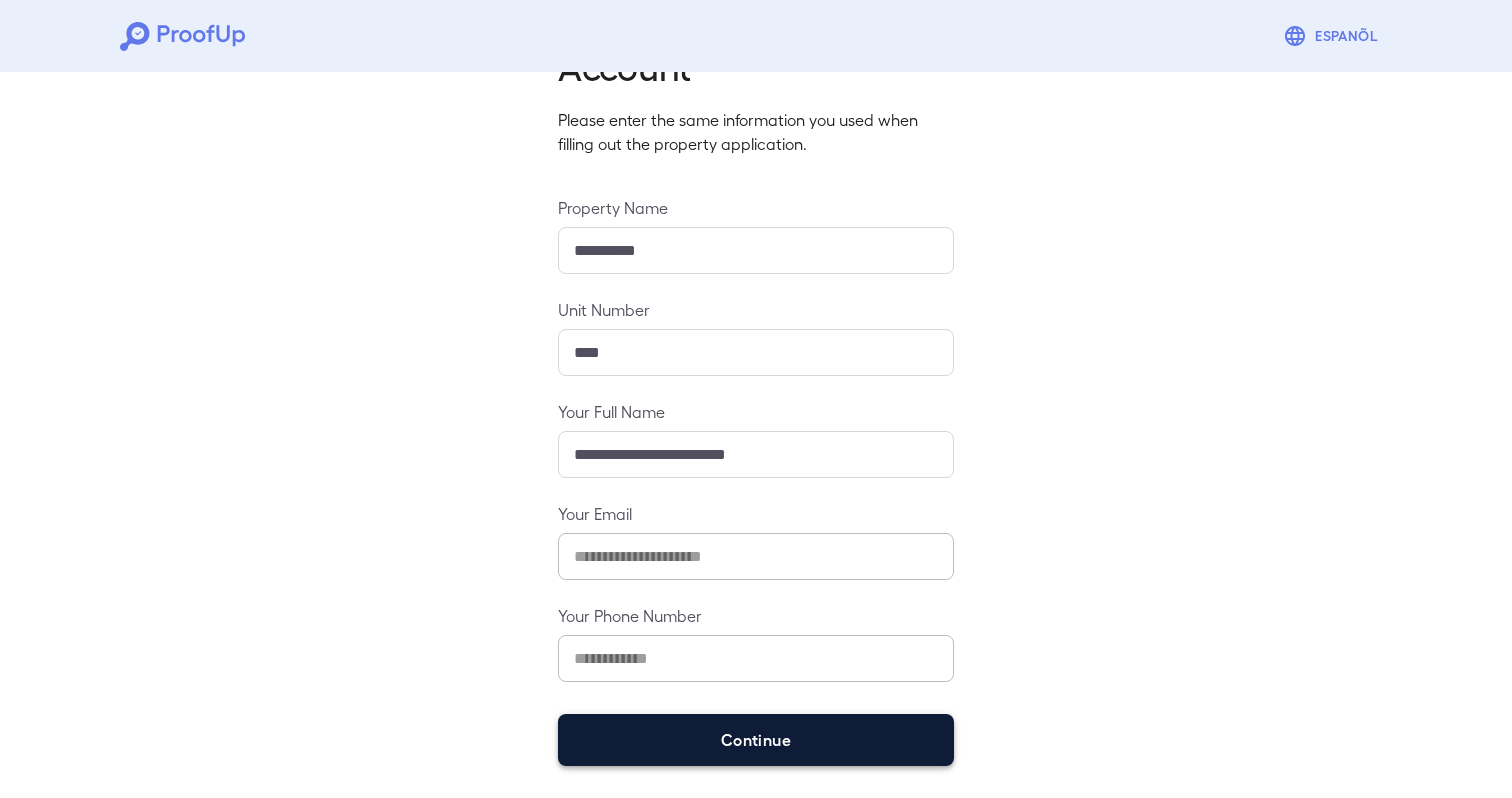 click on "Continue" at bounding box center [756, 740] 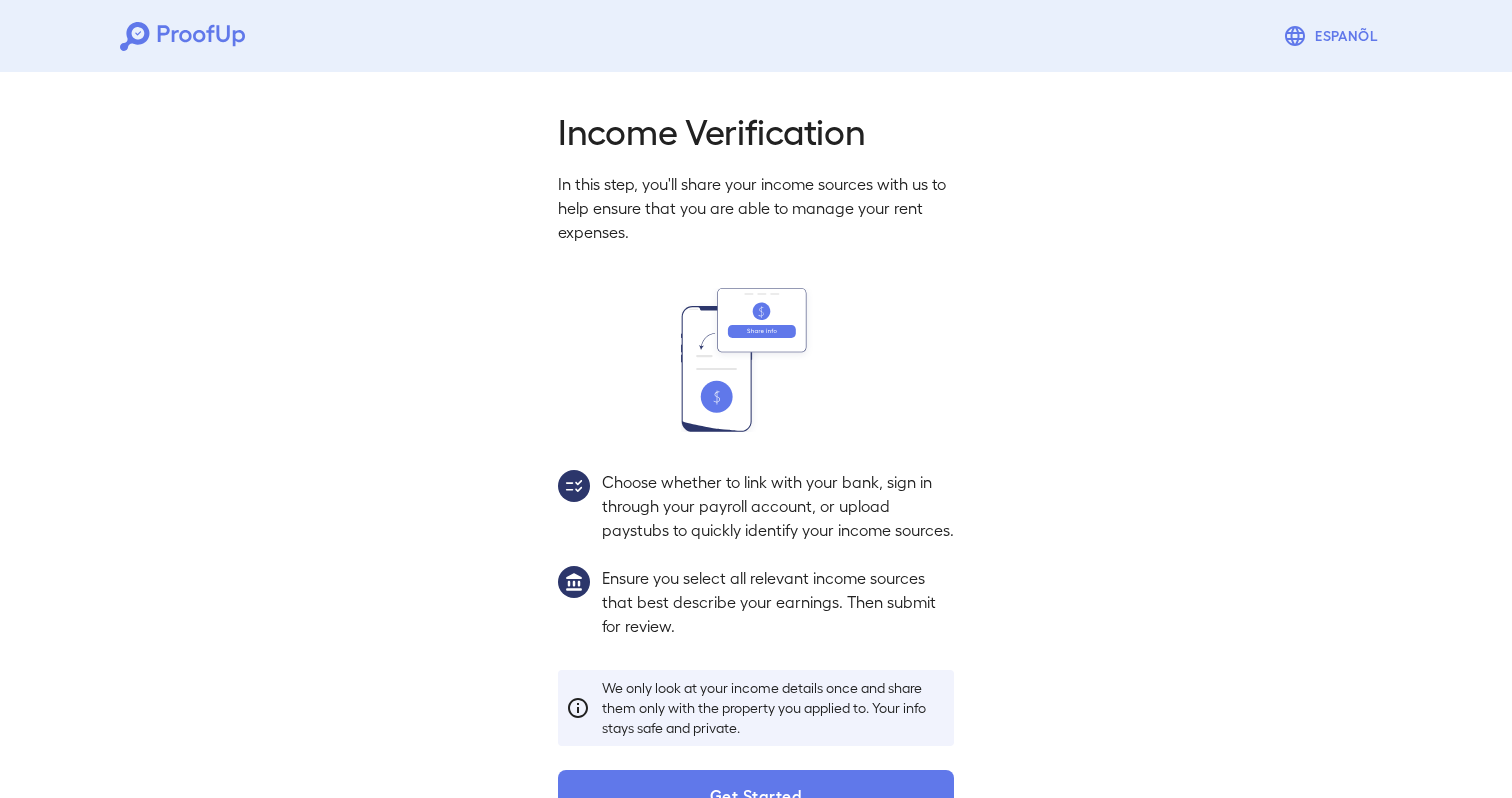 scroll, scrollTop: 79, scrollLeft: 0, axis: vertical 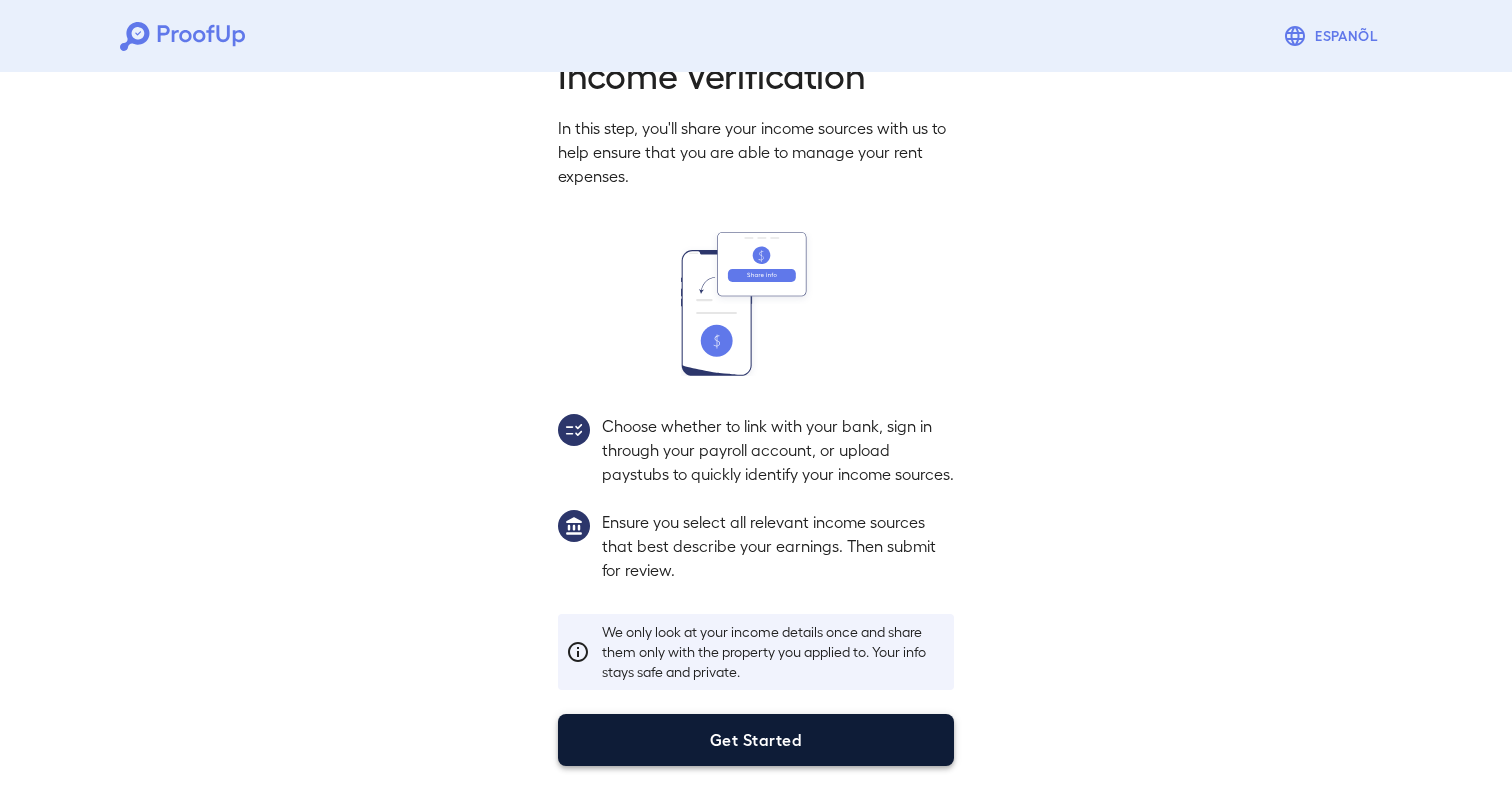 click on "Get Started" at bounding box center [756, 740] 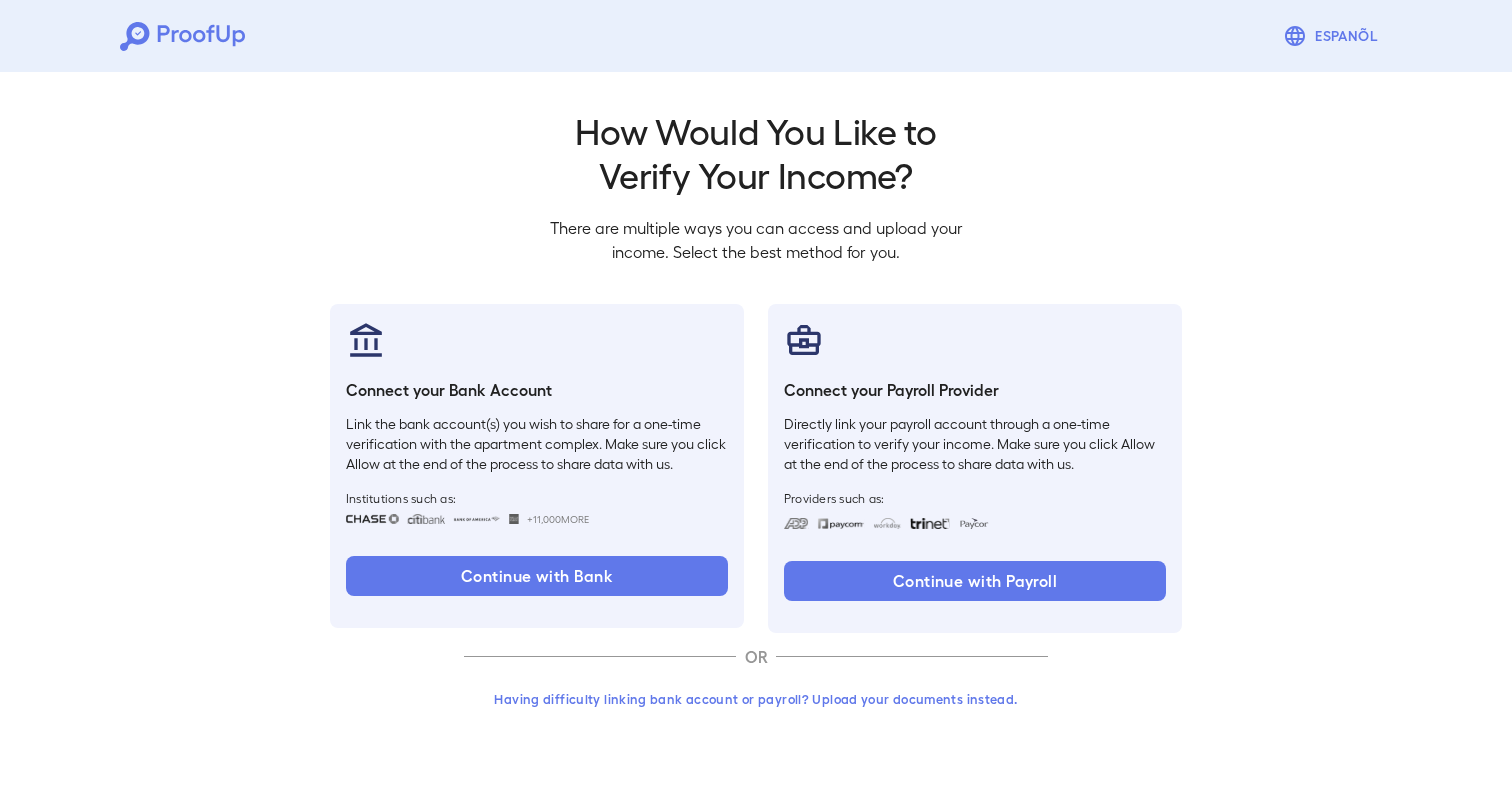 scroll, scrollTop: 0, scrollLeft: 0, axis: both 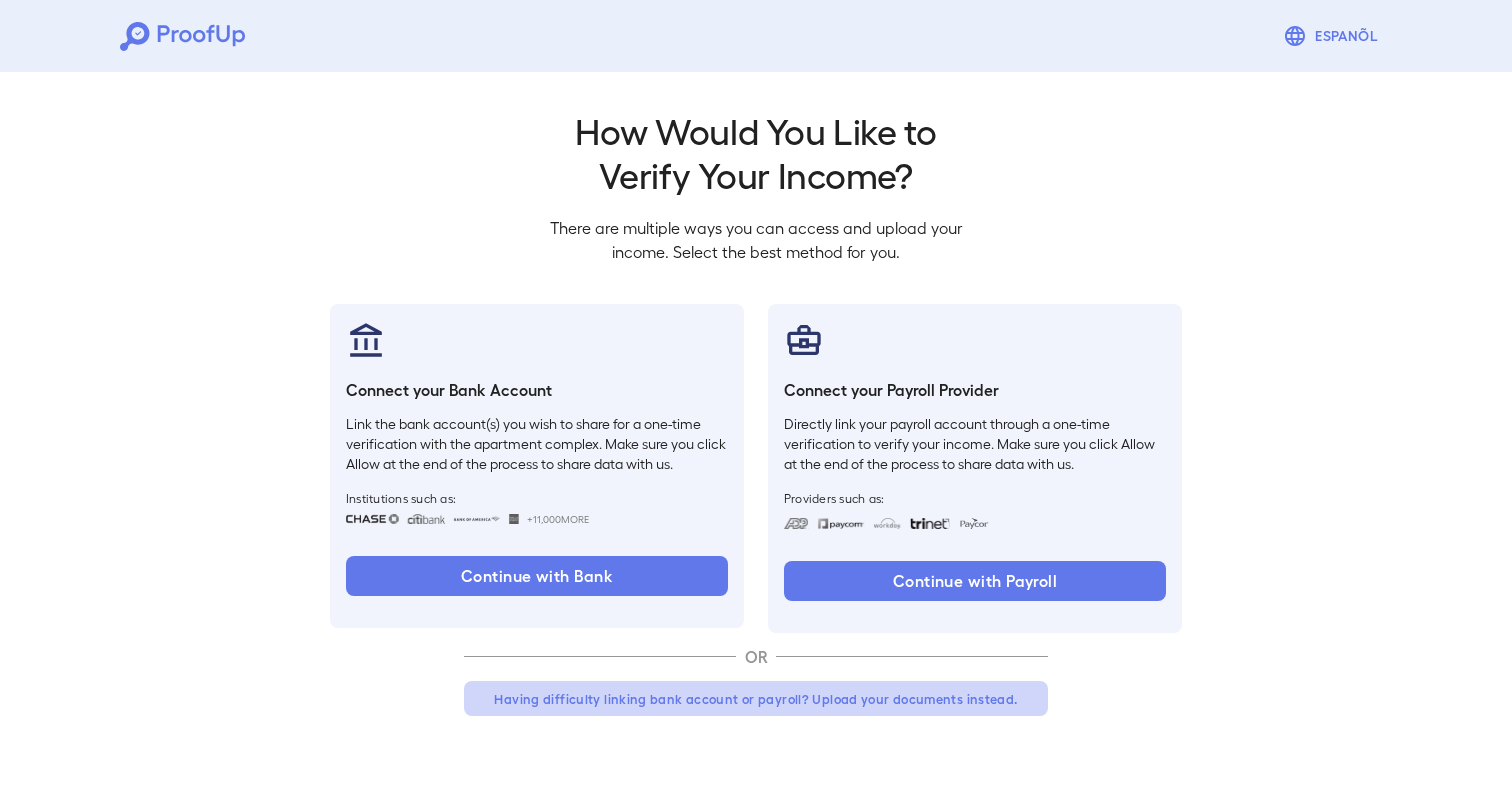 click on "Having difficulty linking bank account or payroll? Upload your documents instead." at bounding box center (756, 699) 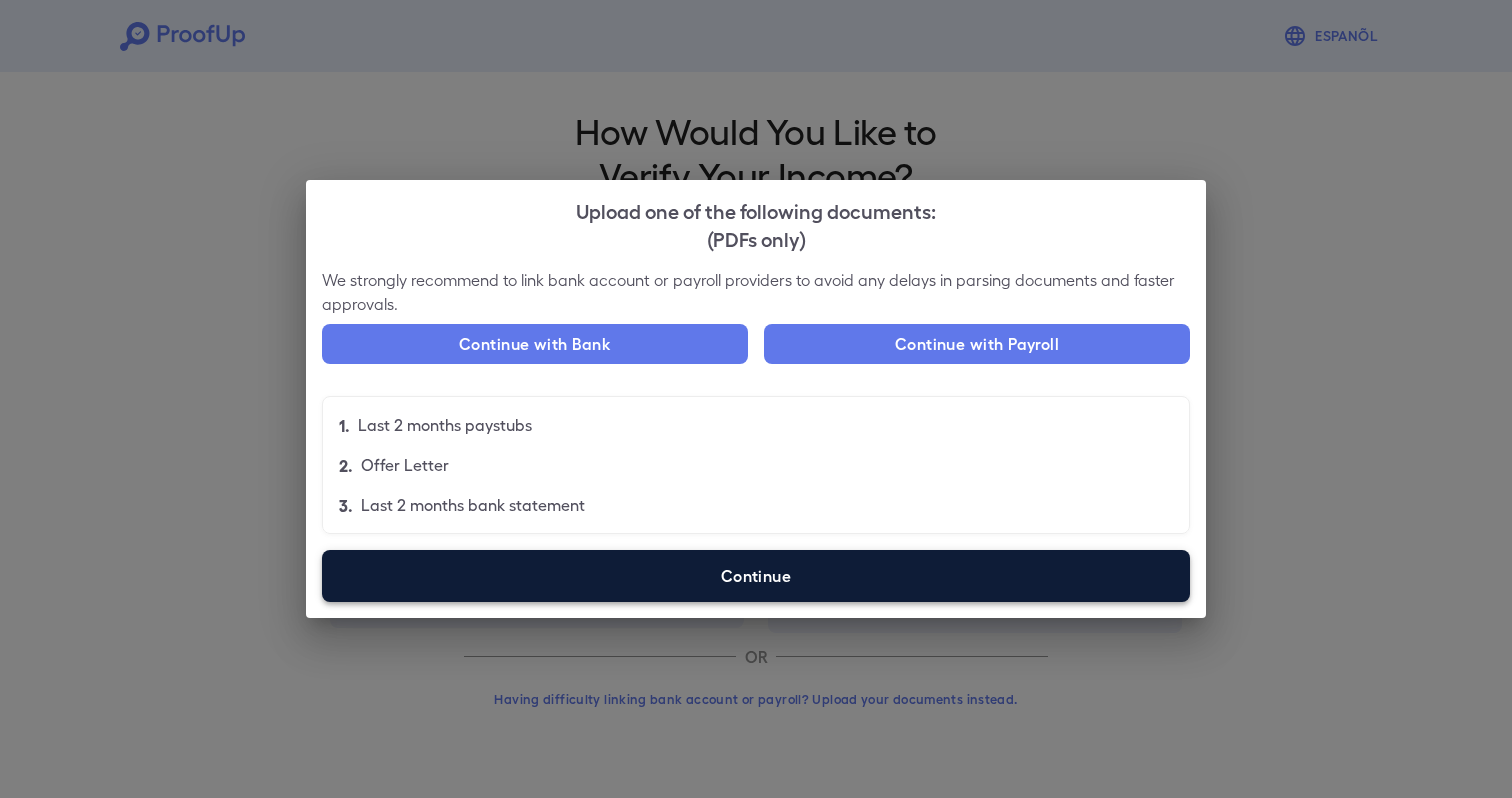 click on "Continue" at bounding box center [756, 576] 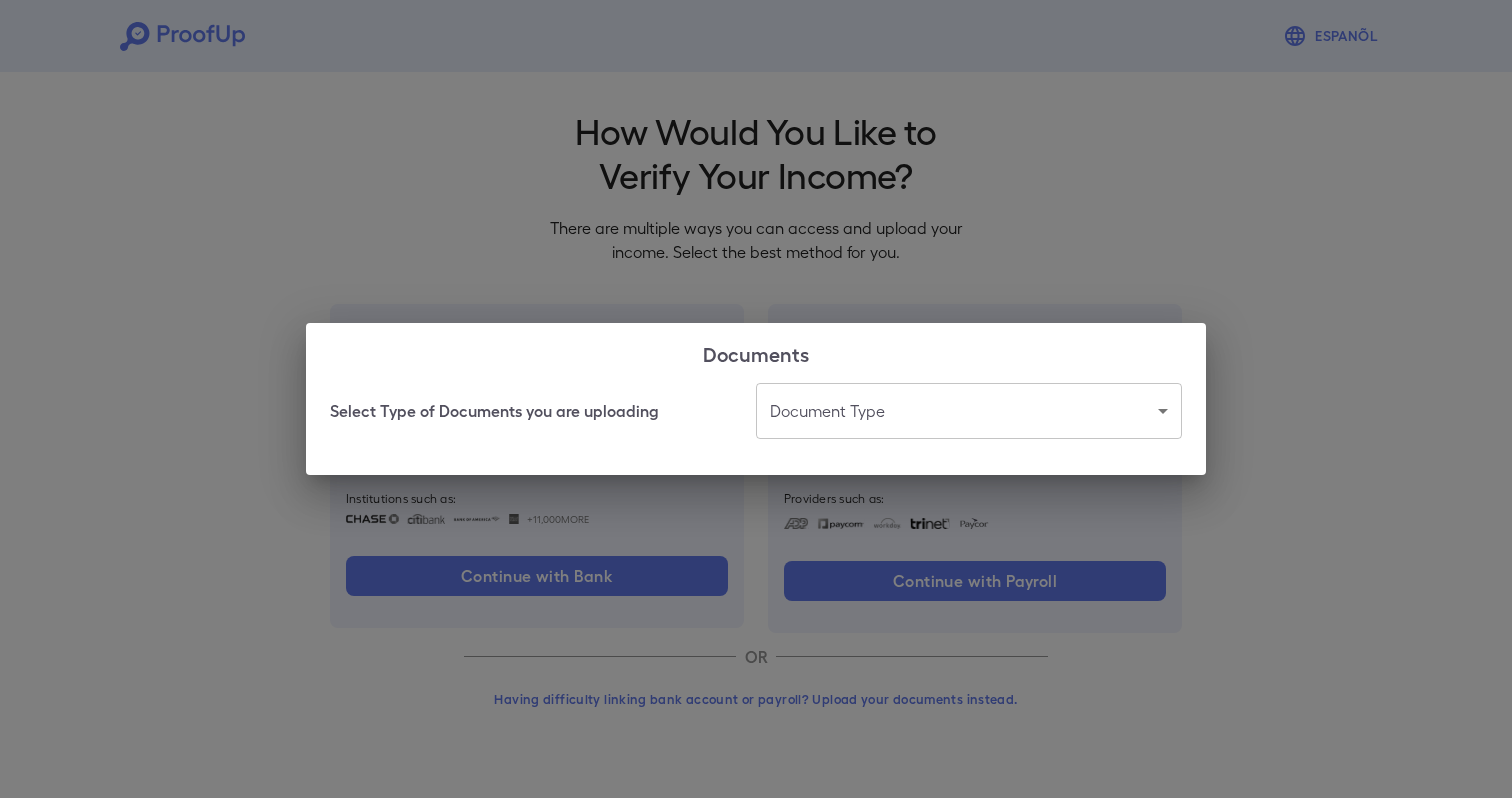 click on "Espanõl Go back How Would You Like to Verify Your Income? There are multiple ways you can access and upload your income. Select the best method for you. Connect your Bank Account Link the bank account(s) you wish to share for a one-time verification with the apartment complex. Make sure you click Allow at the end of the process to share data with us. Institutions such as: +11,000  More Continue with Bank Connect your Payroll Provider Directly link your payroll account through a one-time verification to verify your income. Make sure you click Allow at the end of the process to share data with us. Providers such as: Continue with Payroll OR Having difficulty linking bank account or payroll? Upload your documents instead. Documents Select Type of Documents you are uploading Document Type ​ ​" at bounding box center (756, 382) 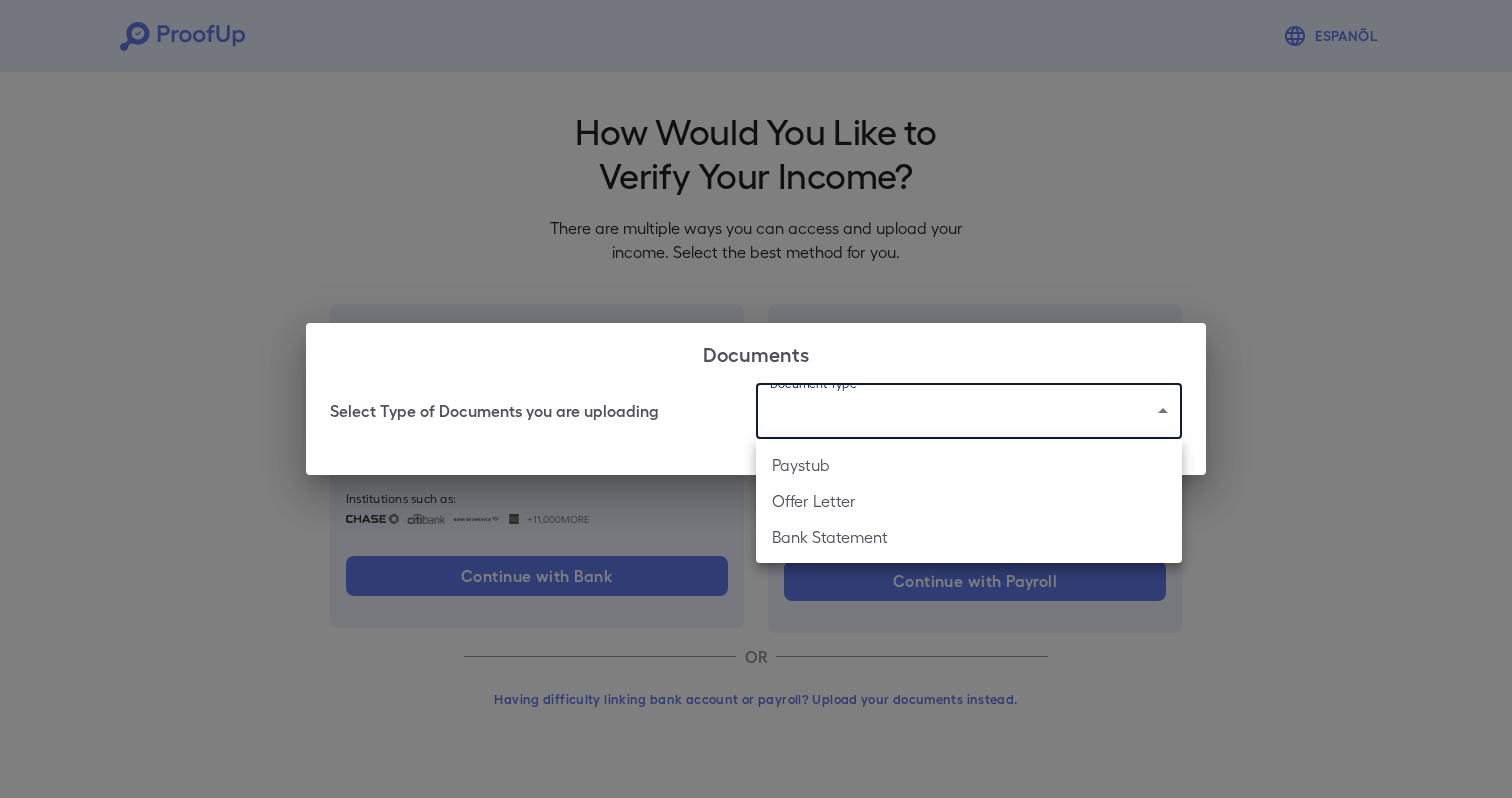click on "Paystub" at bounding box center (969, 465) 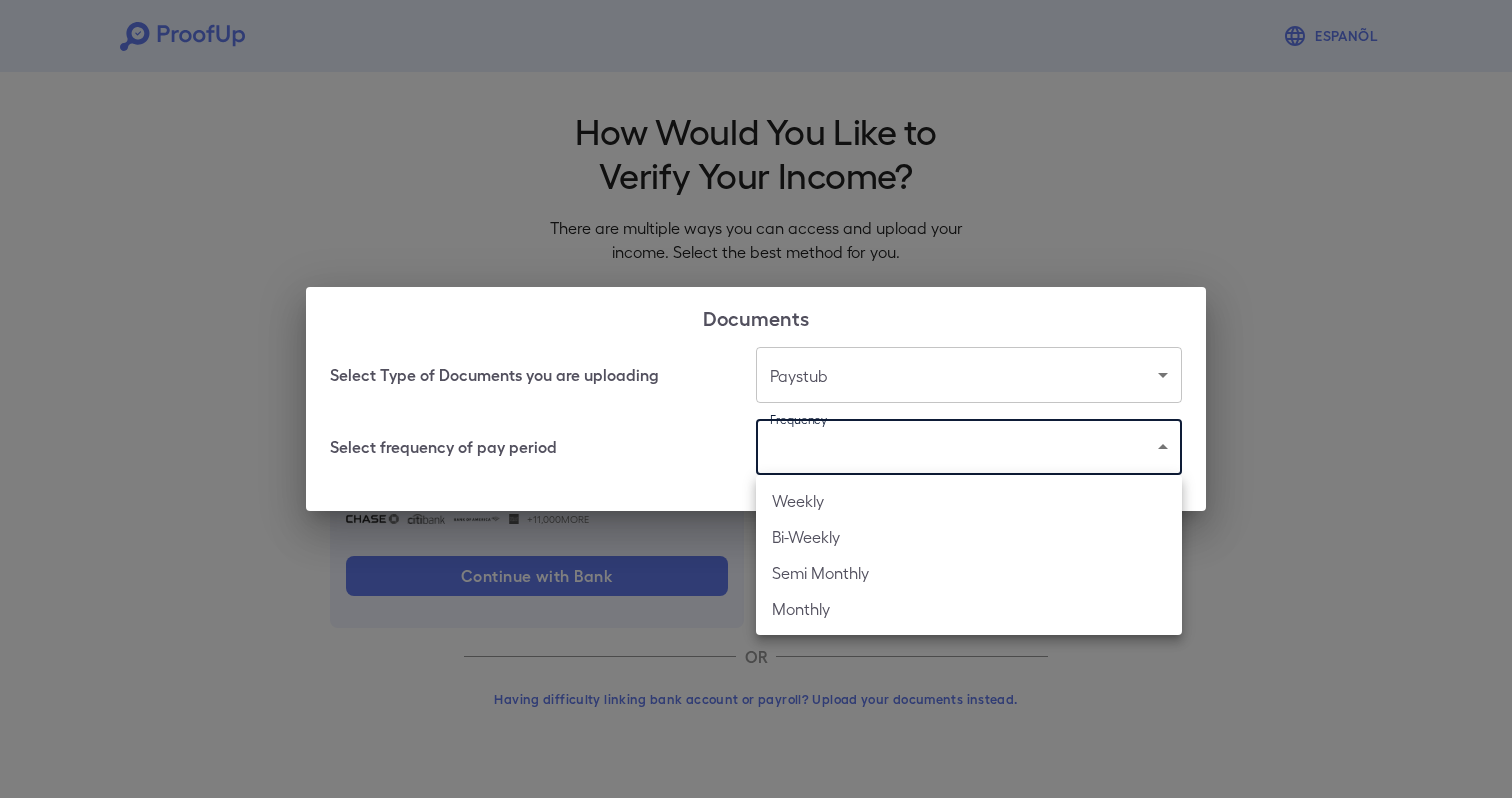 click on "Espanõl Go back How Would You Like to Verify Your Income? There are multiple ways you can access and upload your income. Select the best method for you. Connect your Bank Account Link the bank account(s) you wish to share for a one-time verification with the apartment complex. Make sure you click Allow at the end of the process to share data with us. Institutions such as: +11,000 More Continue with Bank Connect your Payroll Provider Directly link your payroll account through a one-time verification to verify your income. Make sure you click Allow at the end of the process to share data with us. Providers such as: Continue with Payroll OR Having difficulty linking bank account or payroll? Upload your documents instead. Documents Select Type of Documents you are uploading Paystub ******* Select frequency of pay period Frequency Weekly Bi-Weekly Semi Monthly Monthly" at bounding box center [756, 382] 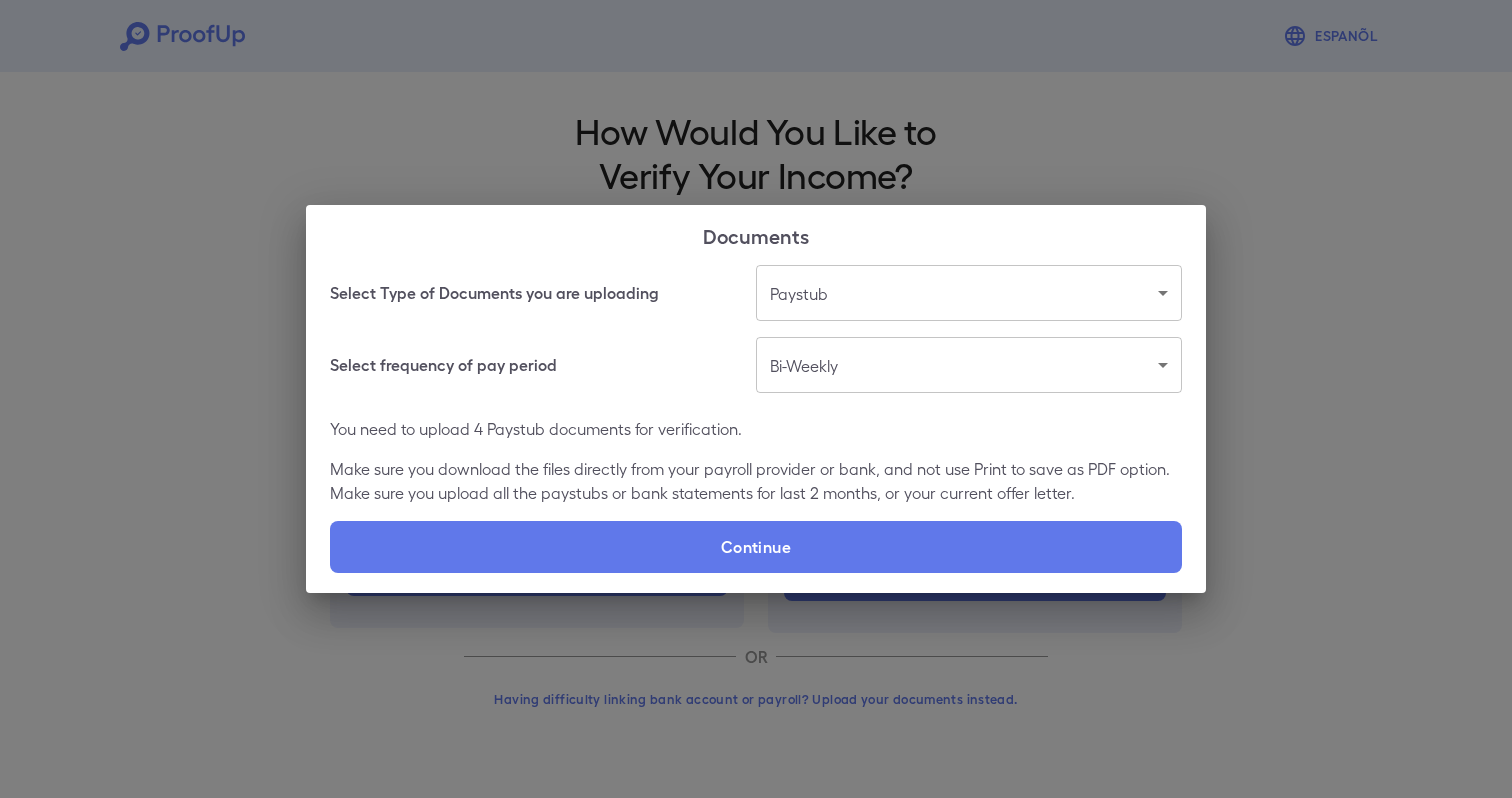 click on "Select Type of Documents you are uploading Paystub ******* ​ Select frequency of pay period Bi-Weekly ********* ​ You need to upload 4 Paystub documents for verification. Make sure you download the files directly from your payroll provider or bank, and not use Print to save as PDF option. Make sure you upload all the paystubs or bank statements for last 2 months, or your current offer letter. Continue" at bounding box center [756, 429] 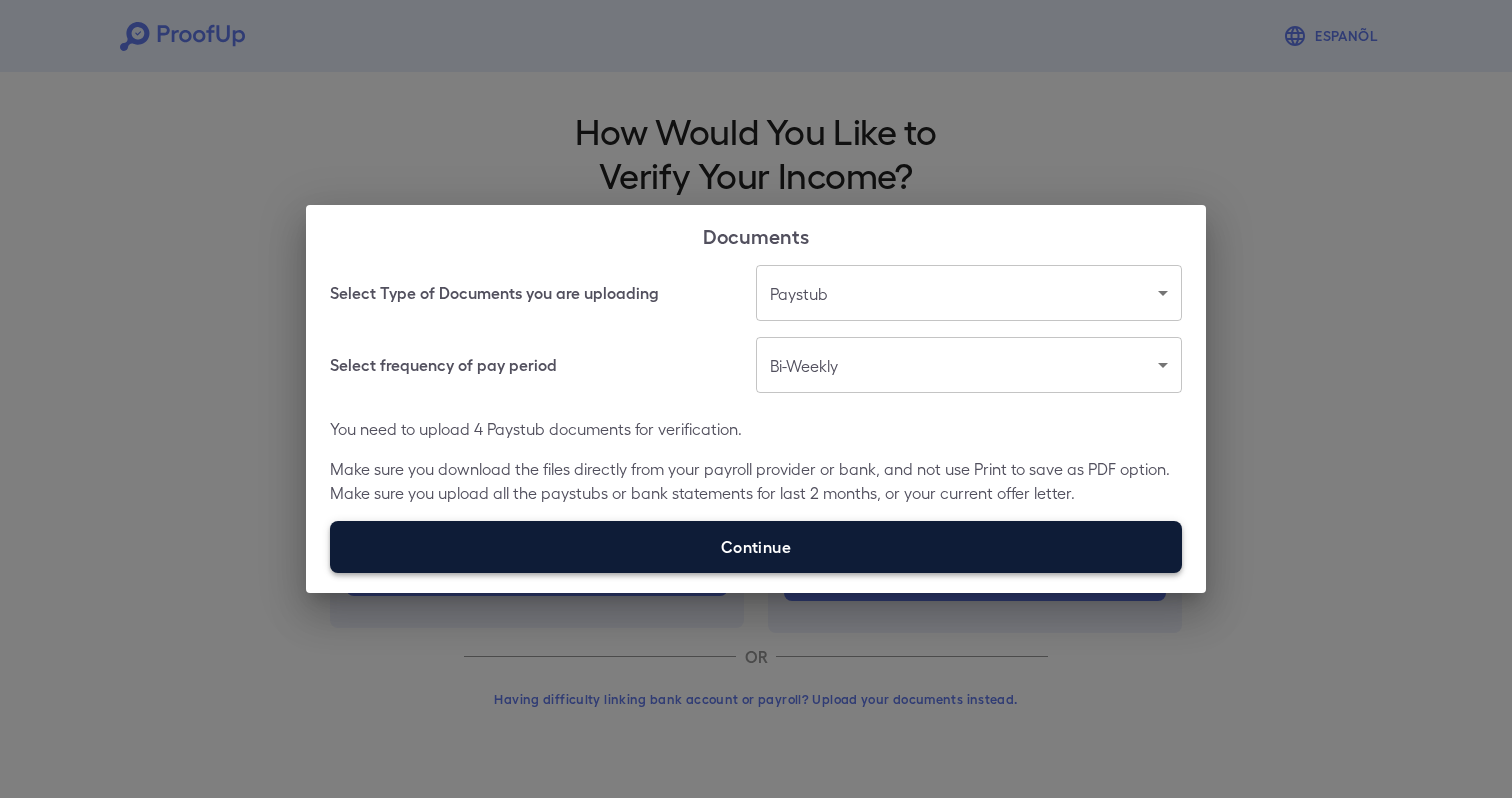 click on "Continue" at bounding box center (756, 547) 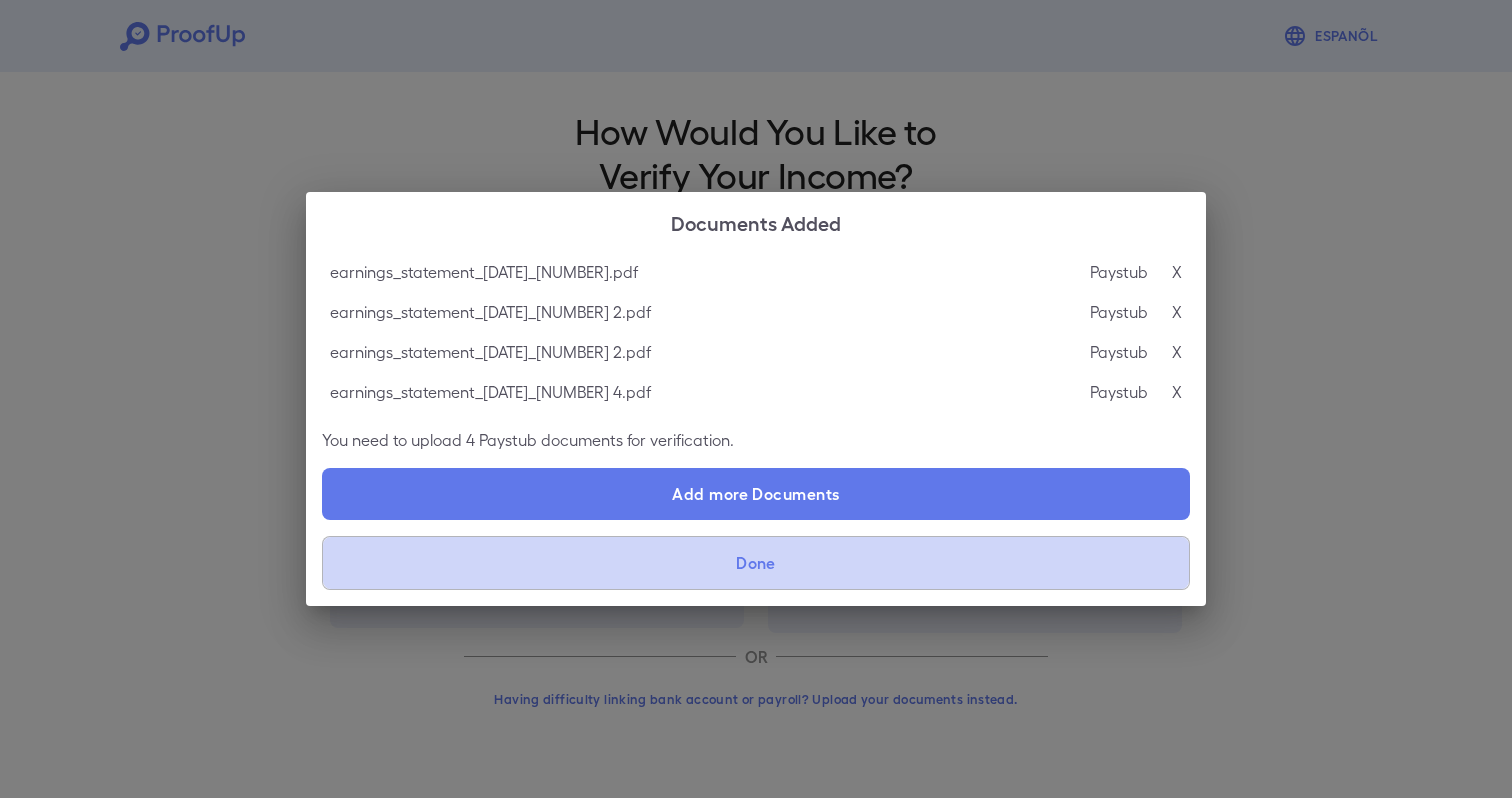 click on "Done" at bounding box center (756, 563) 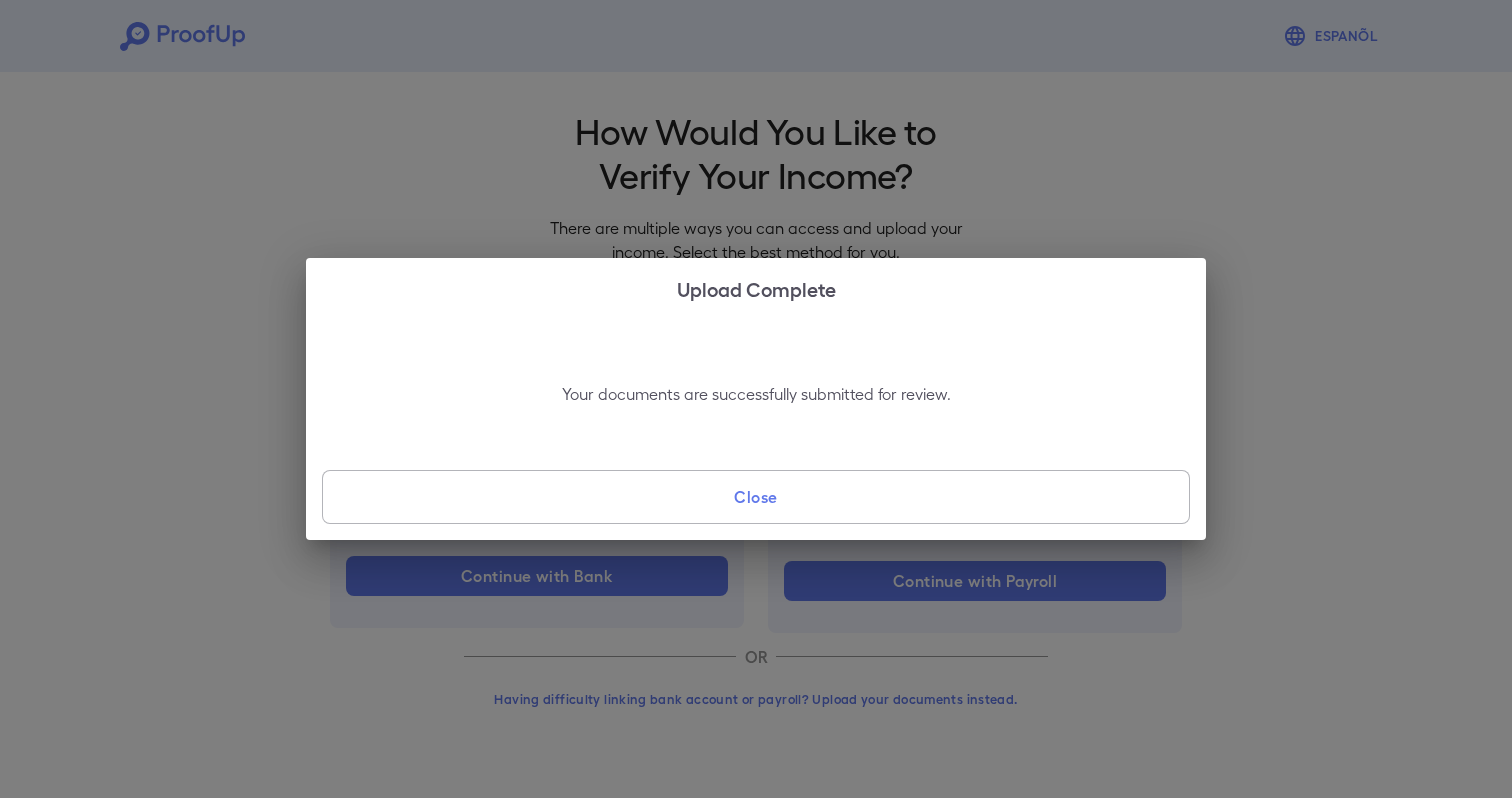 click on "Close" at bounding box center (756, 497) 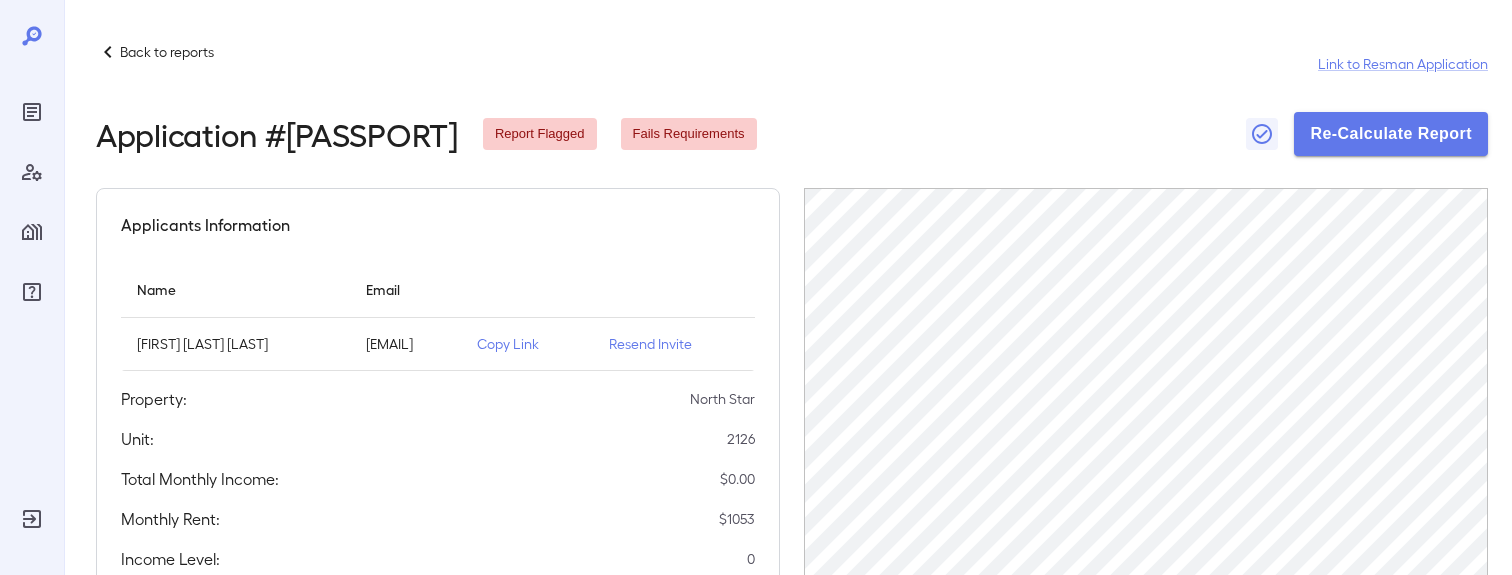 scroll, scrollTop: 64, scrollLeft: 0, axis: vertical 